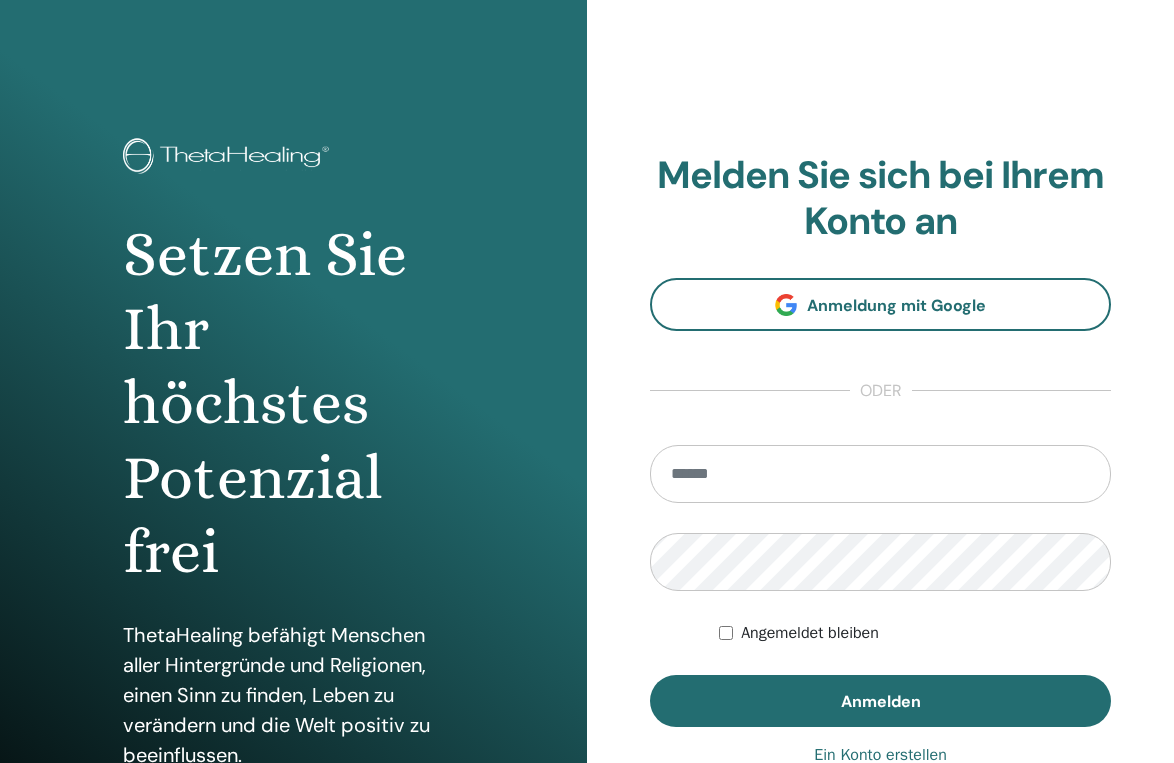 scroll, scrollTop: 0, scrollLeft: 0, axis: both 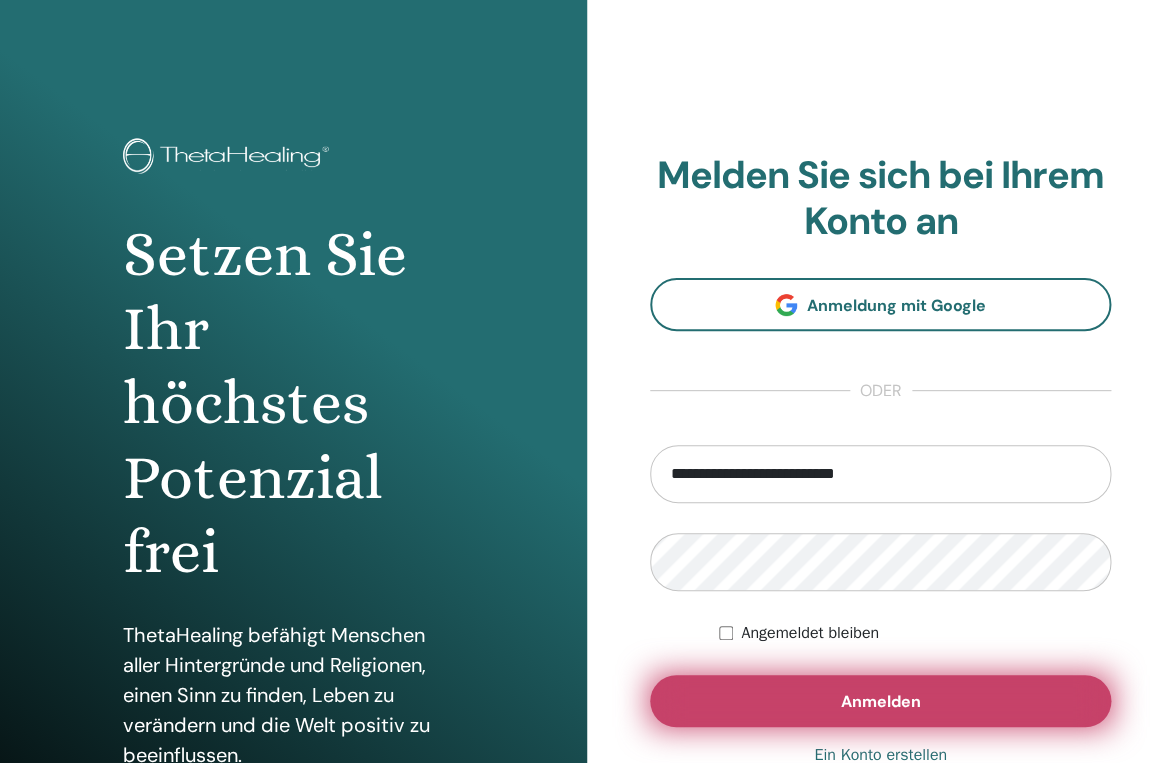type on "**********" 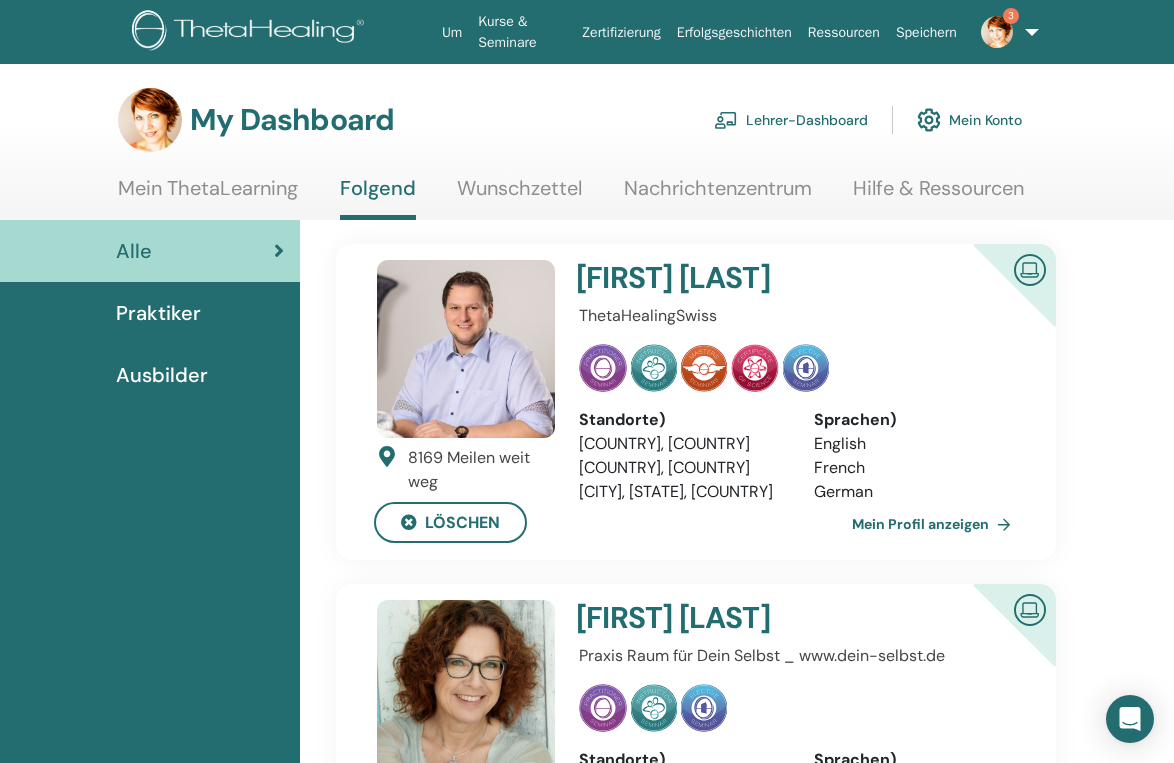 scroll, scrollTop: 0, scrollLeft: 0, axis: both 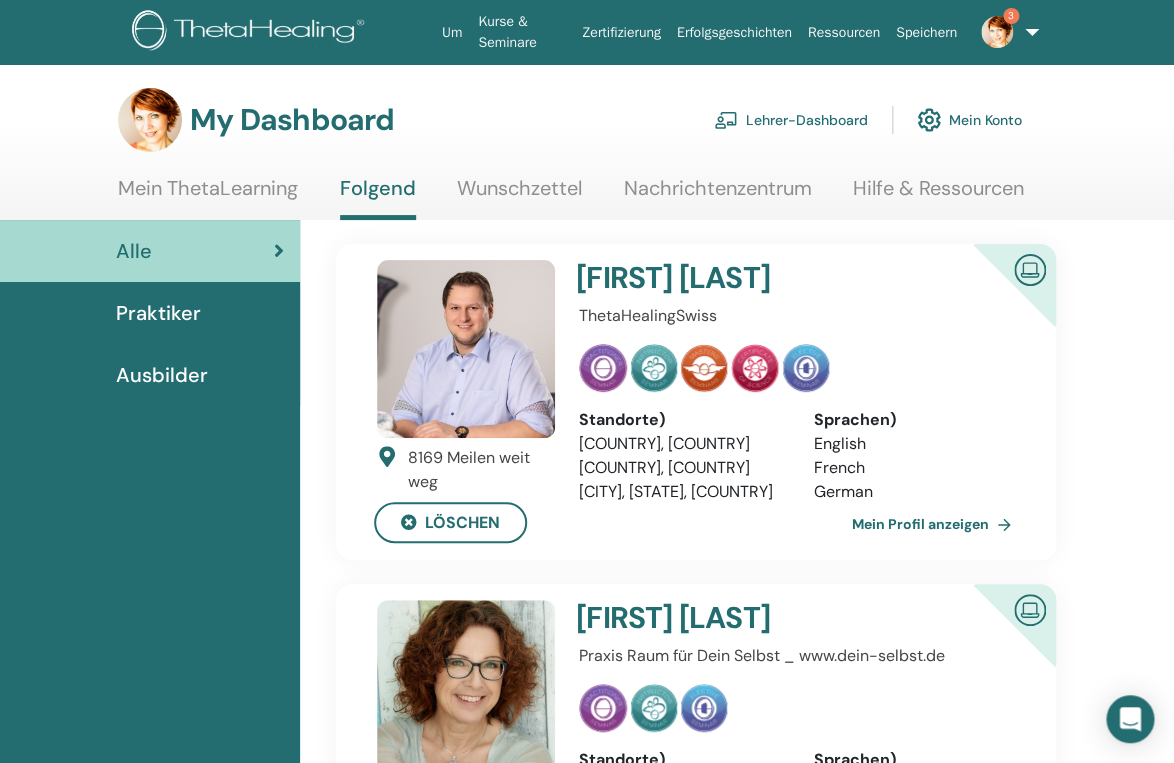 click on "Lehrer-Dashboard" at bounding box center (791, 120) 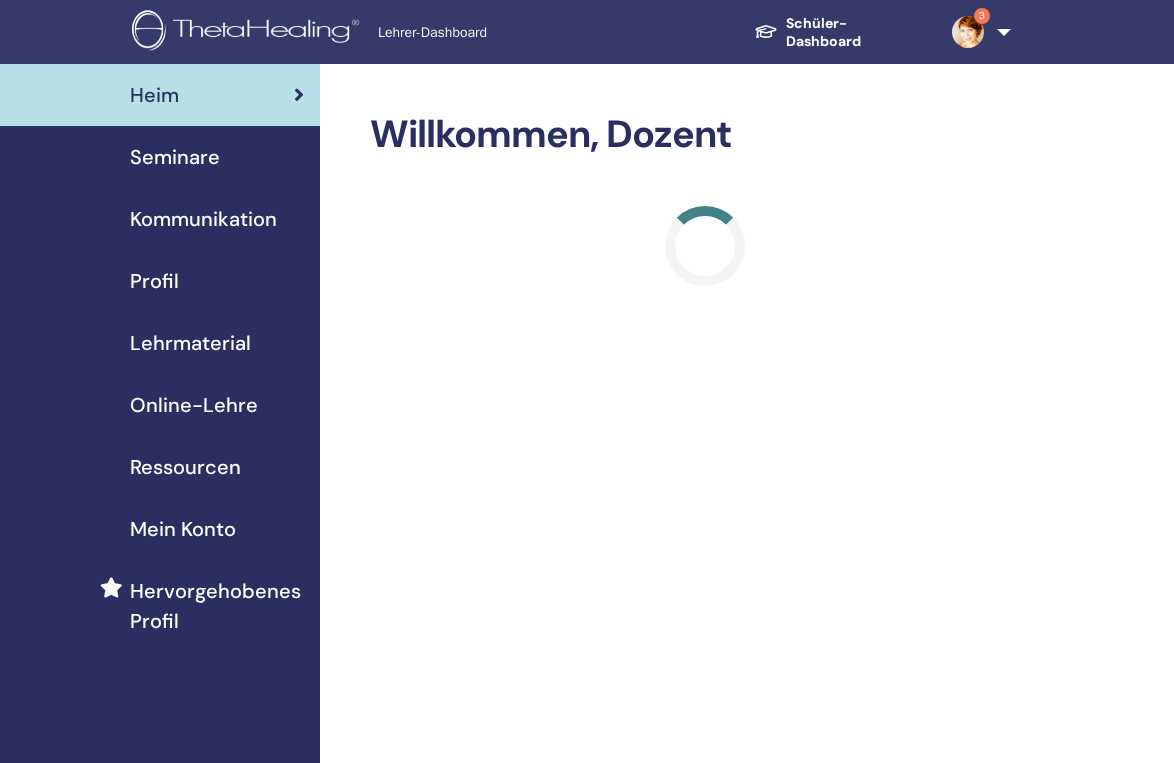 scroll, scrollTop: 0, scrollLeft: 0, axis: both 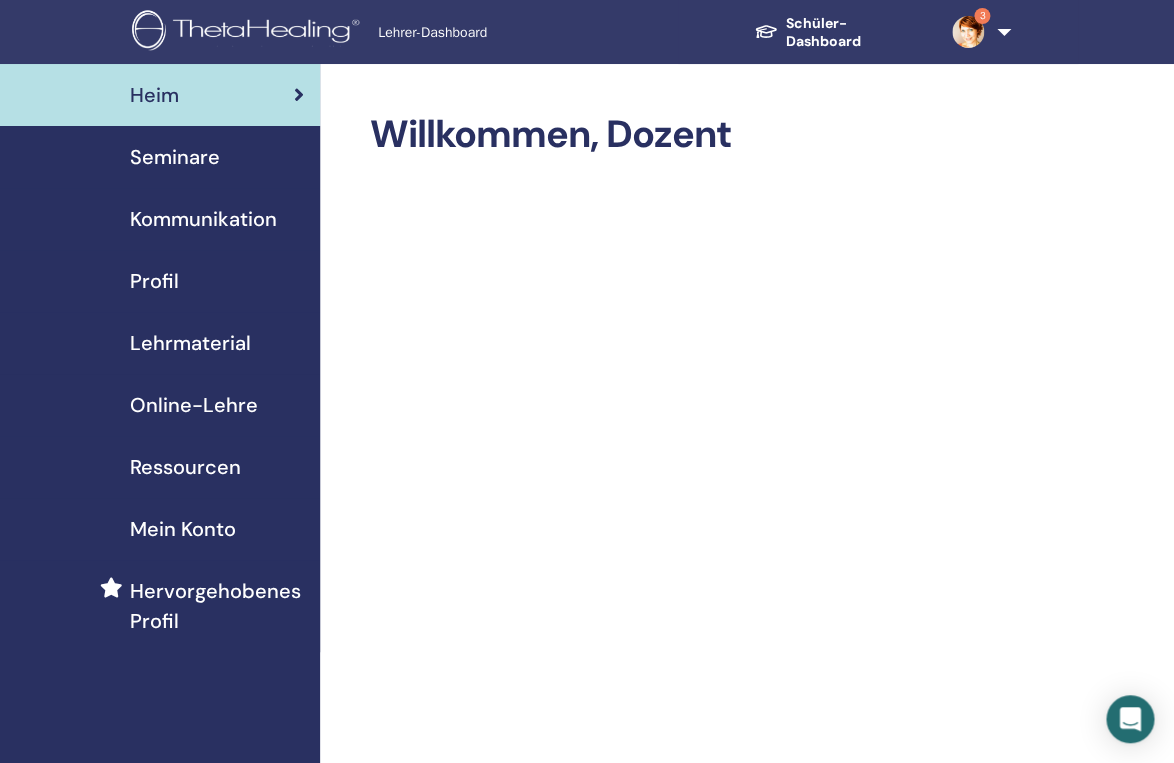 click on "Seminare" at bounding box center (175, 157) 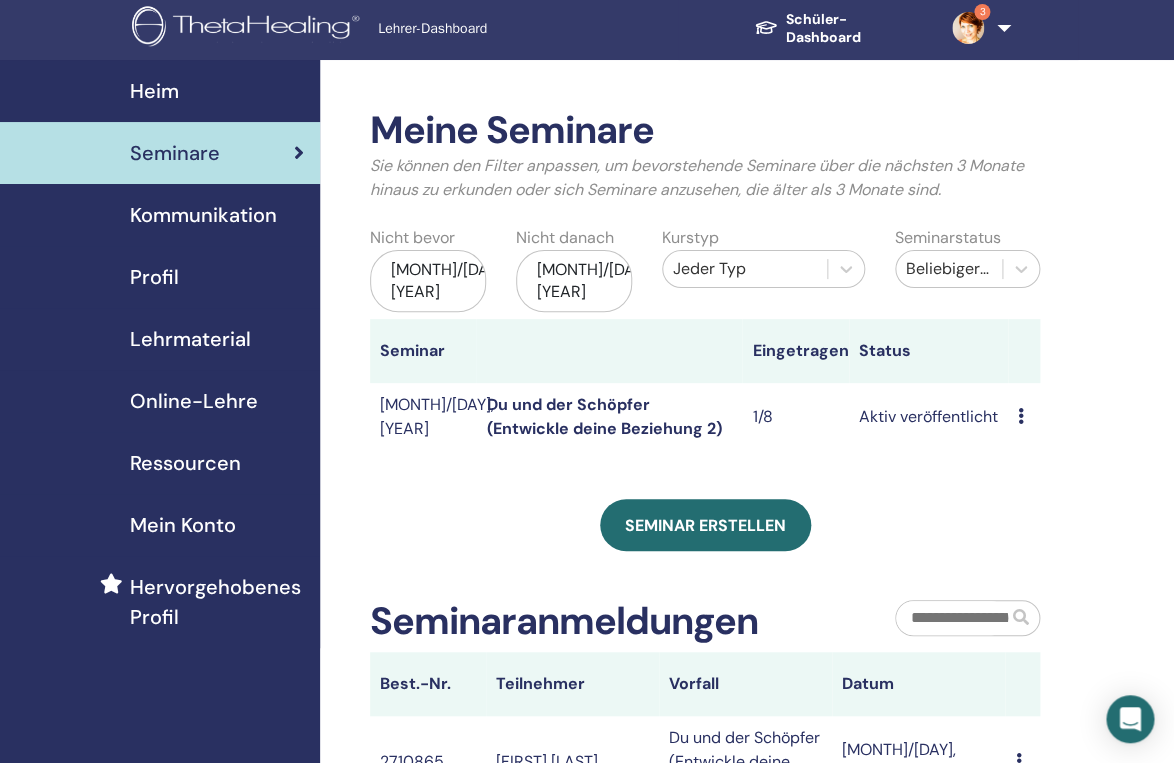 scroll, scrollTop: 0, scrollLeft: 0, axis: both 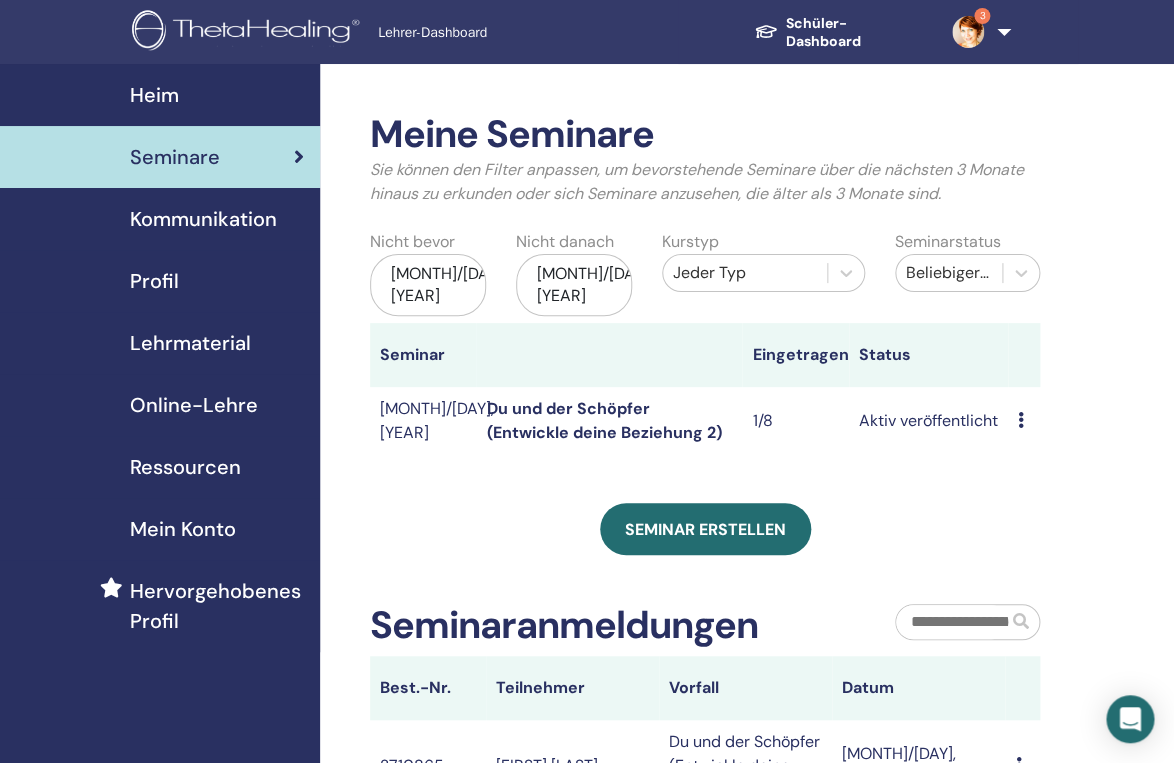 click on "Kommunikation" at bounding box center (203, 219) 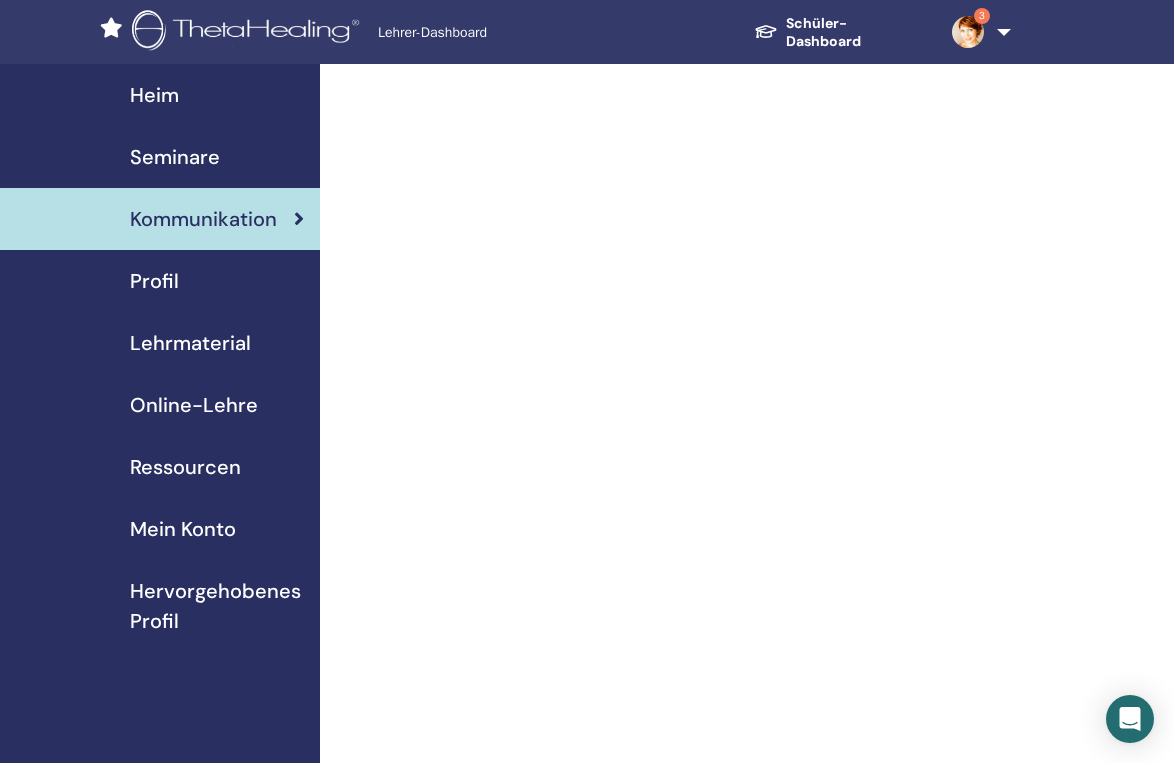 scroll, scrollTop: 0, scrollLeft: 0, axis: both 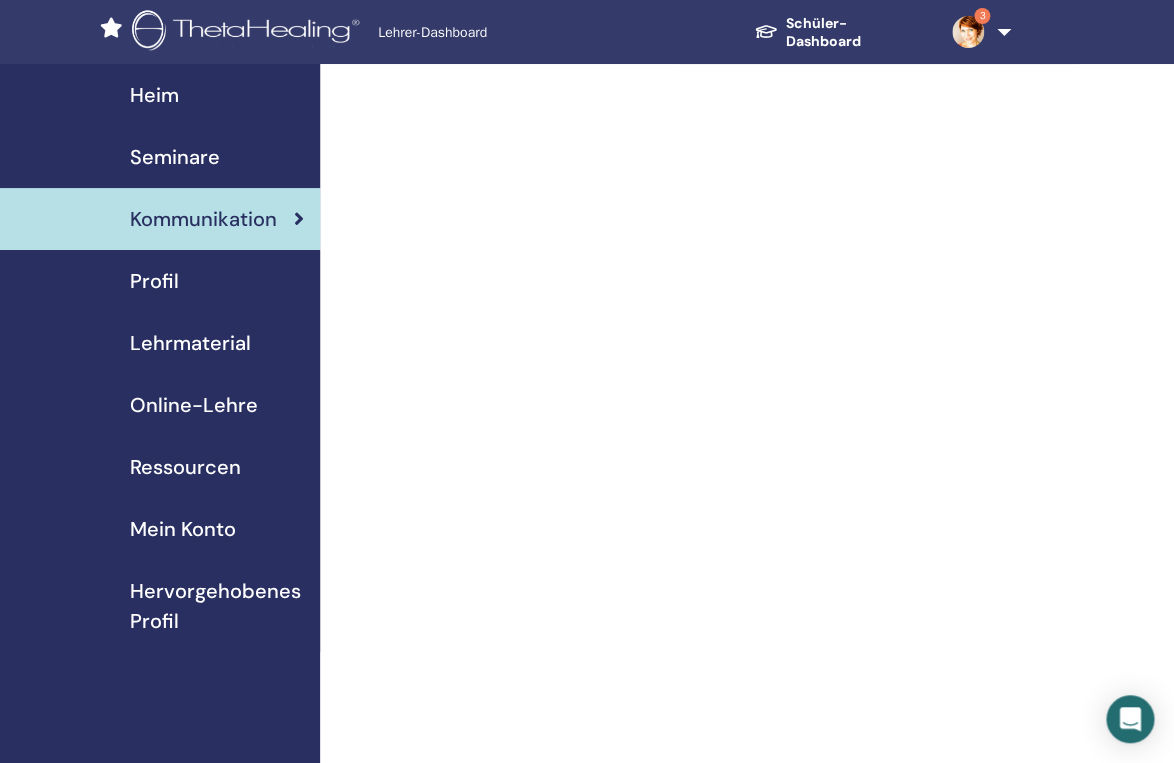 click on "Profil" at bounding box center (154, 281) 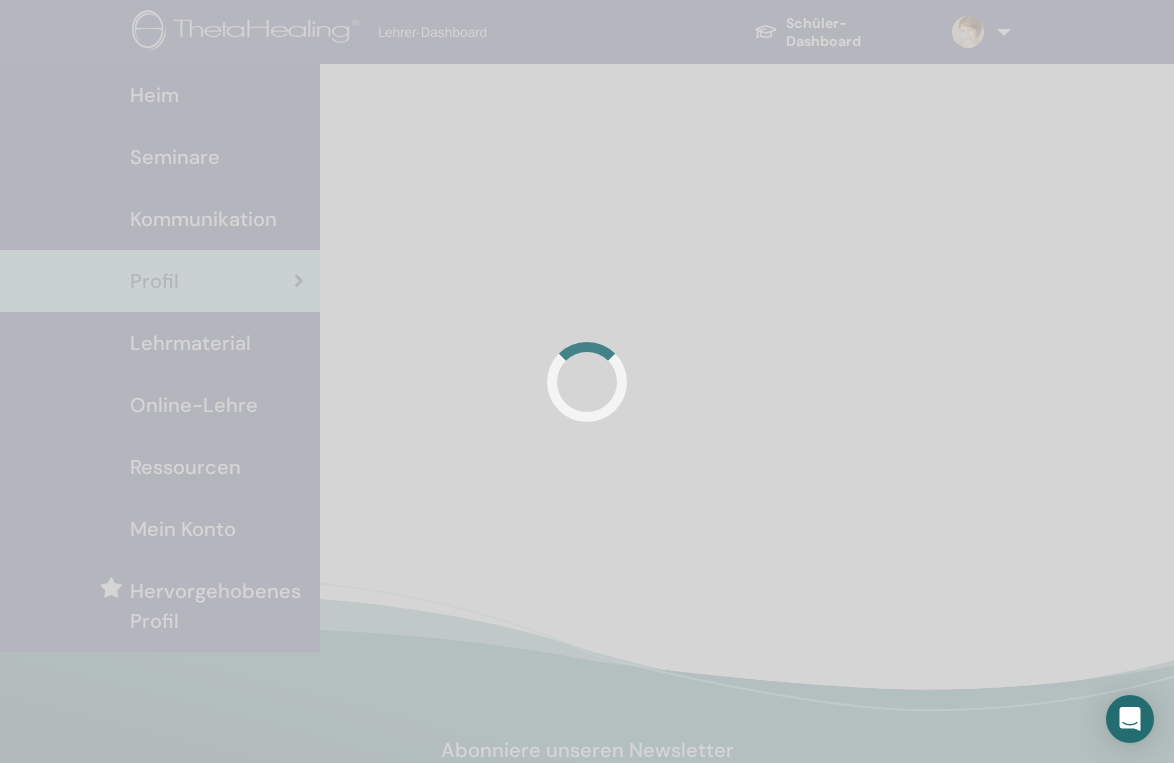 scroll, scrollTop: 0, scrollLeft: 0, axis: both 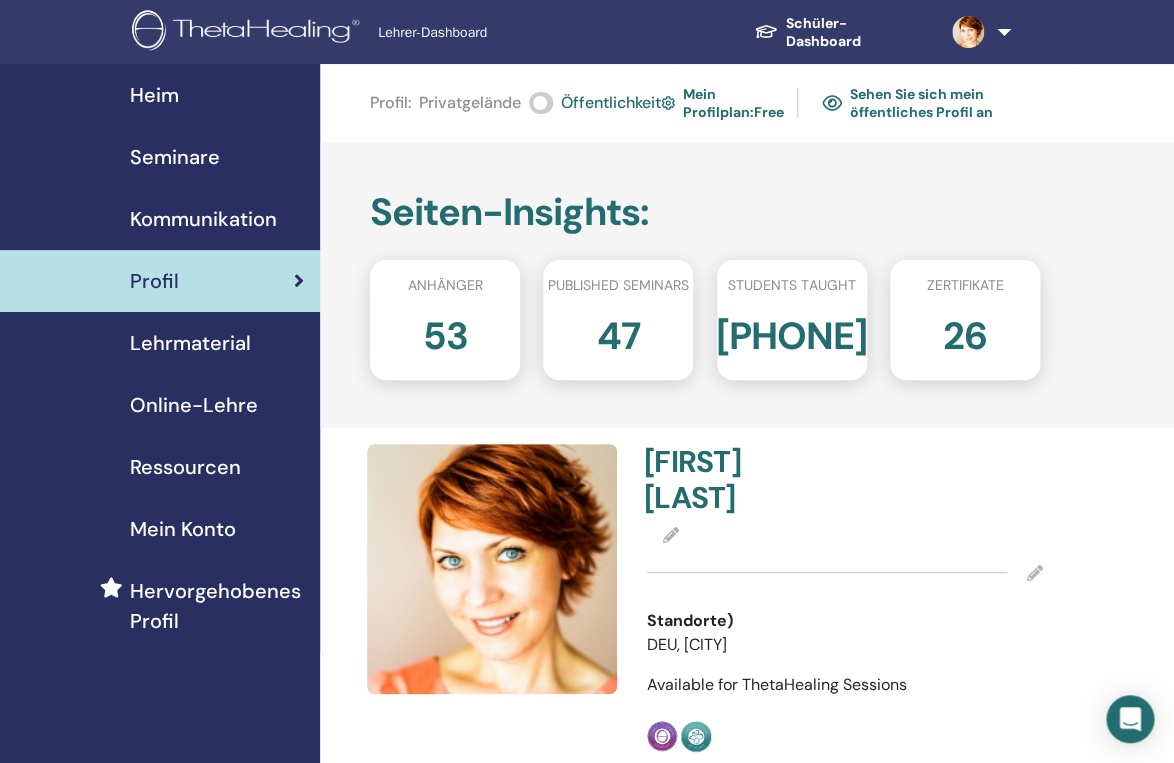 click on "Seminare" at bounding box center (175, 157) 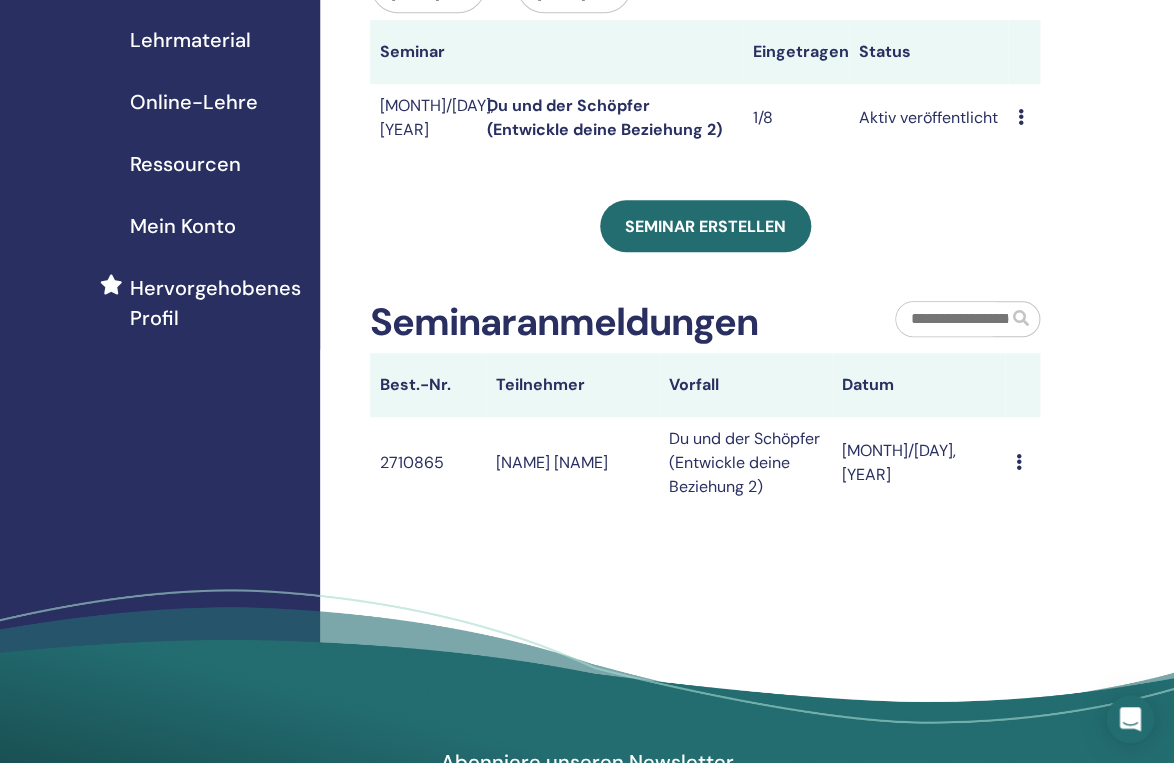 scroll, scrollTop: 321, scrollLeft: 0, axis: vertical 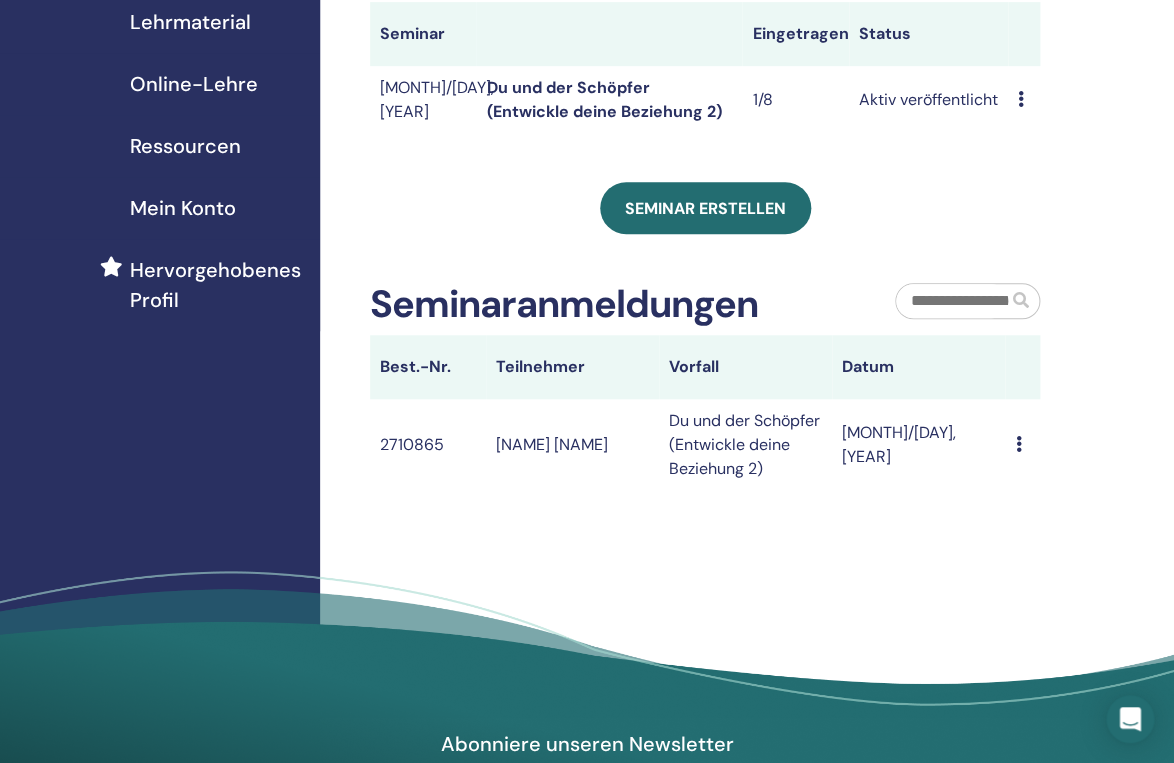 click at bounding box center [1018, 444] 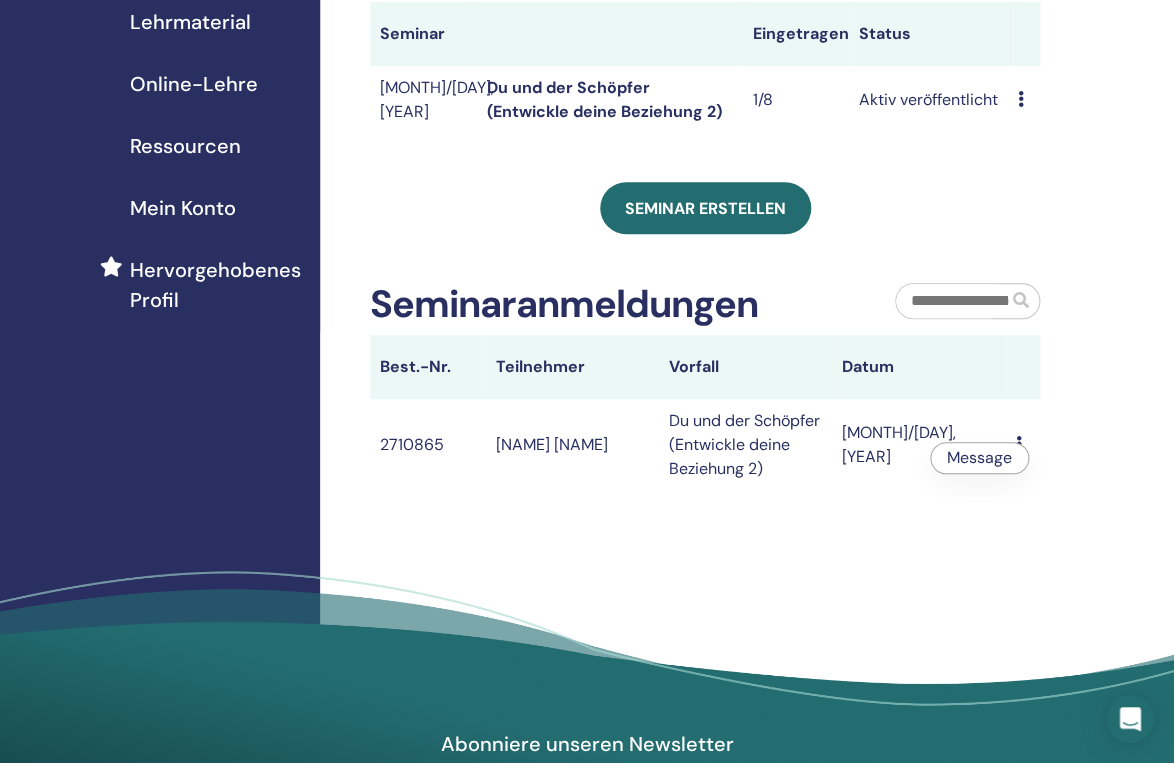 click on "Message" at bounding box center (1022, 445) 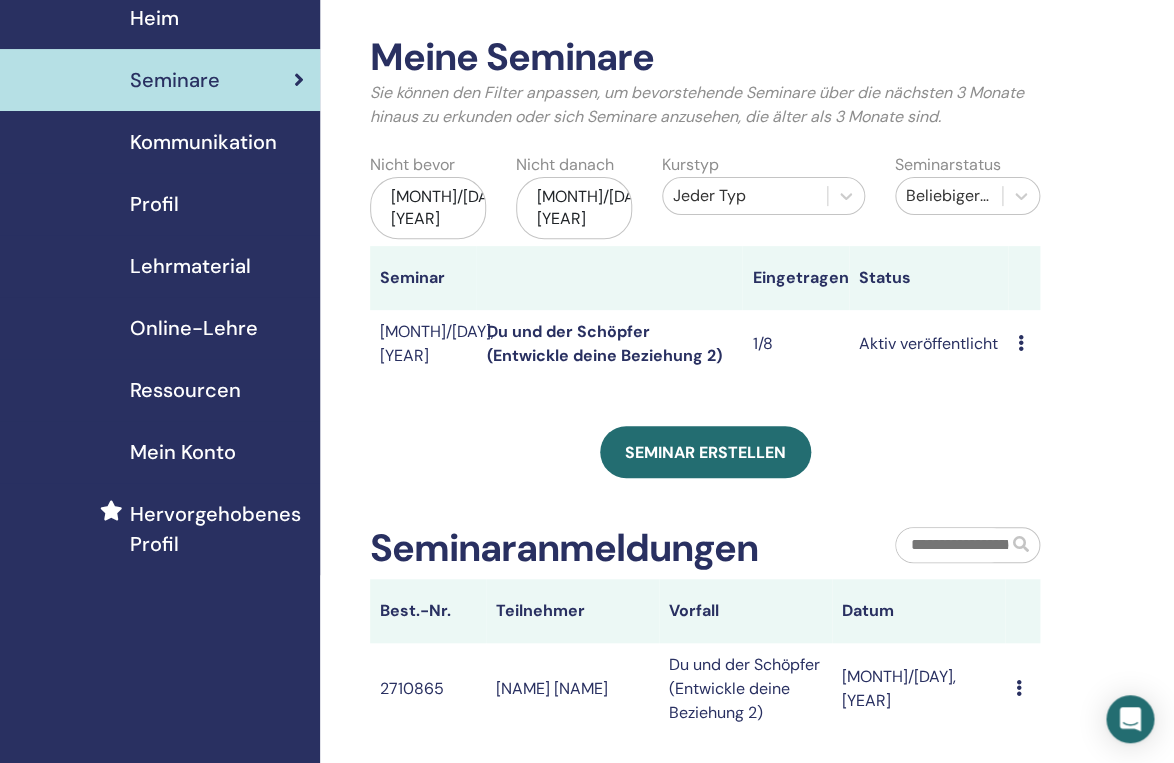 scroll, scrollTop: 0, scrollLeft: 0, axis: both 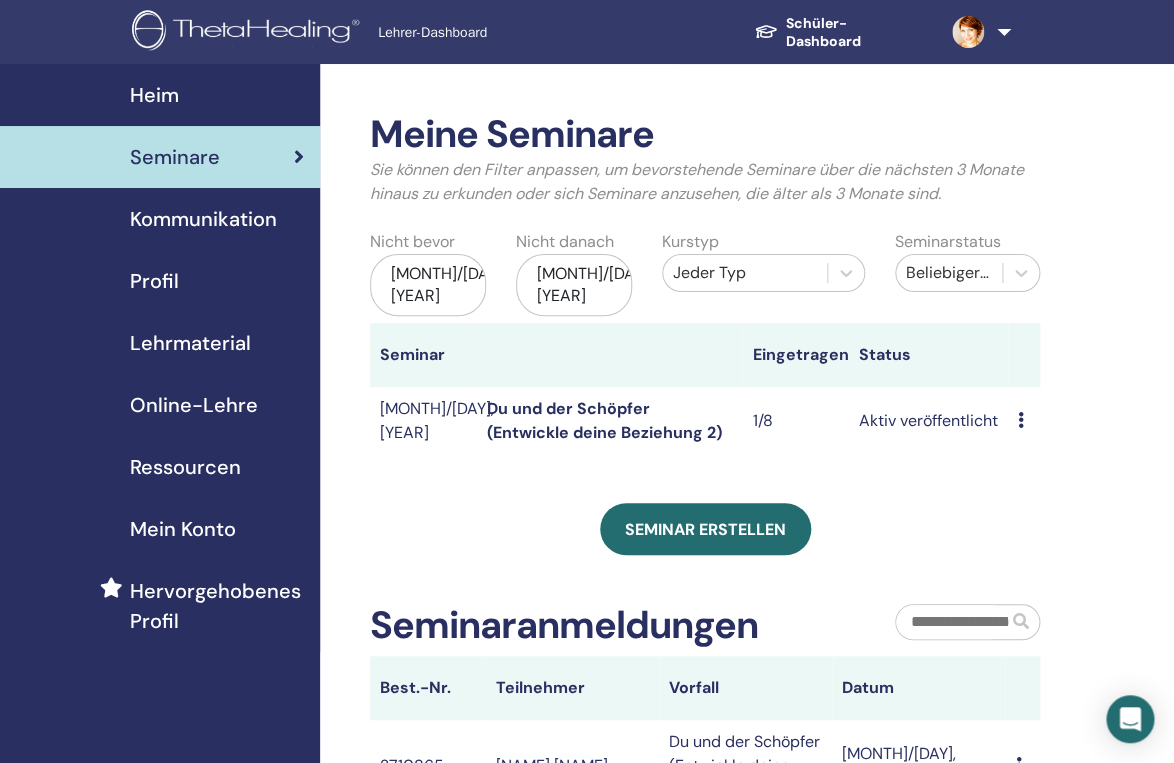click at bounding box center (1021, 420) 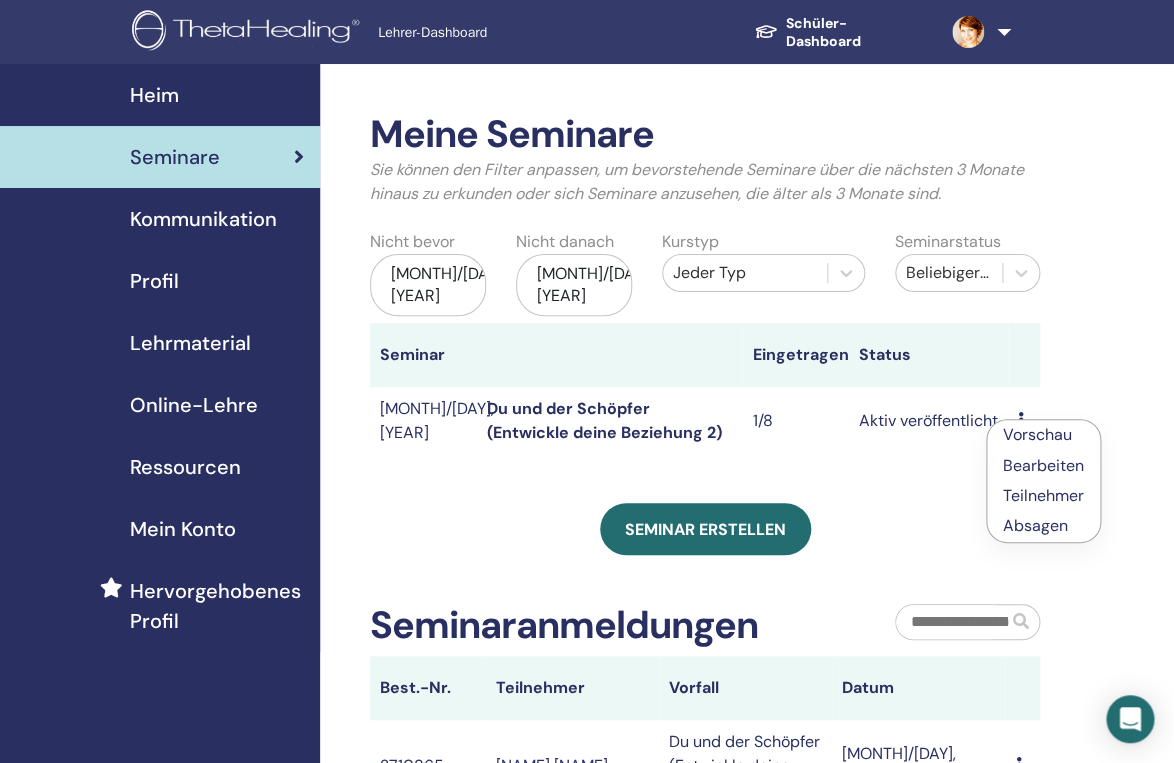 click on "Teilnehmer" at bounding box center (1043, 495) 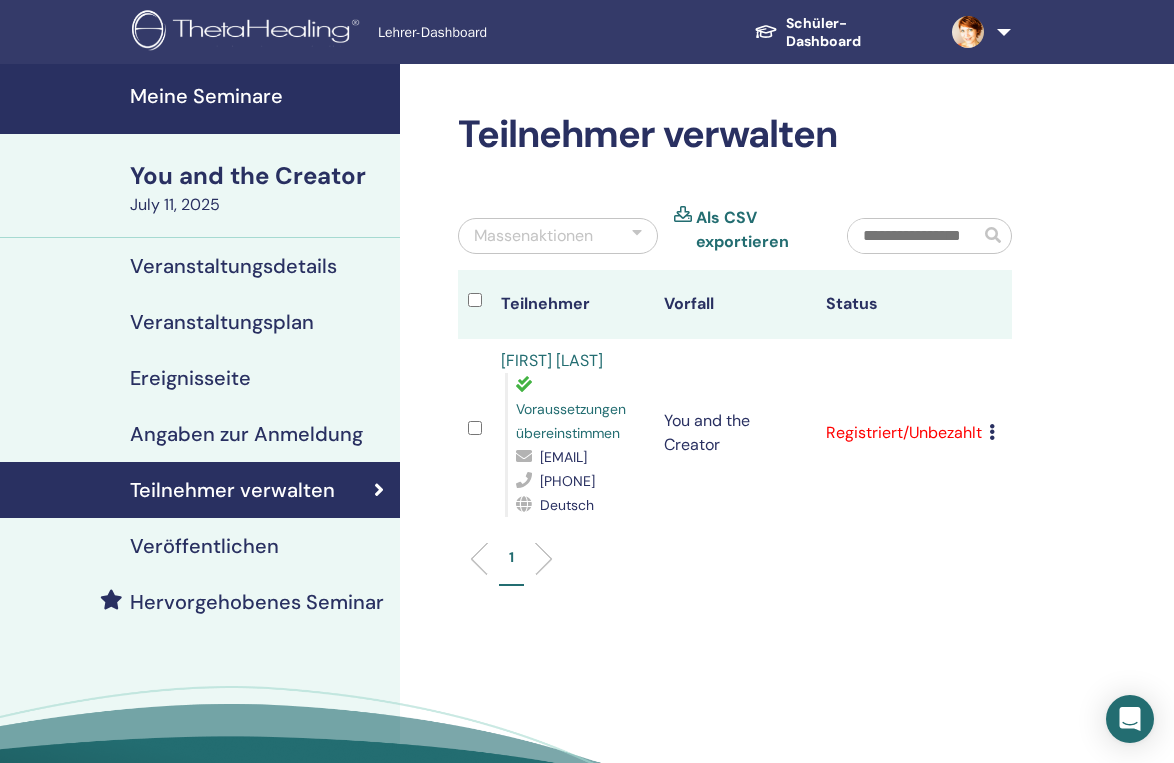 scroll, scrollTop: 0, scrollLeft: 0, axis: both 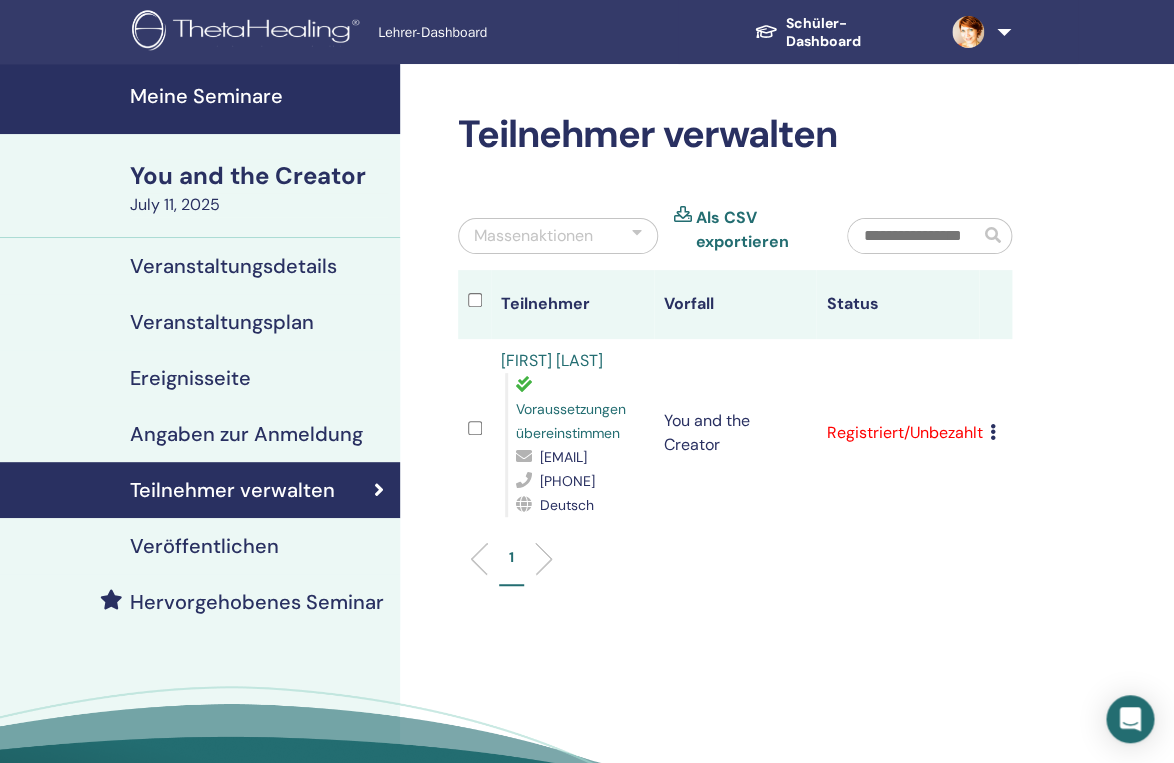 click at bounding box center [992, 432] 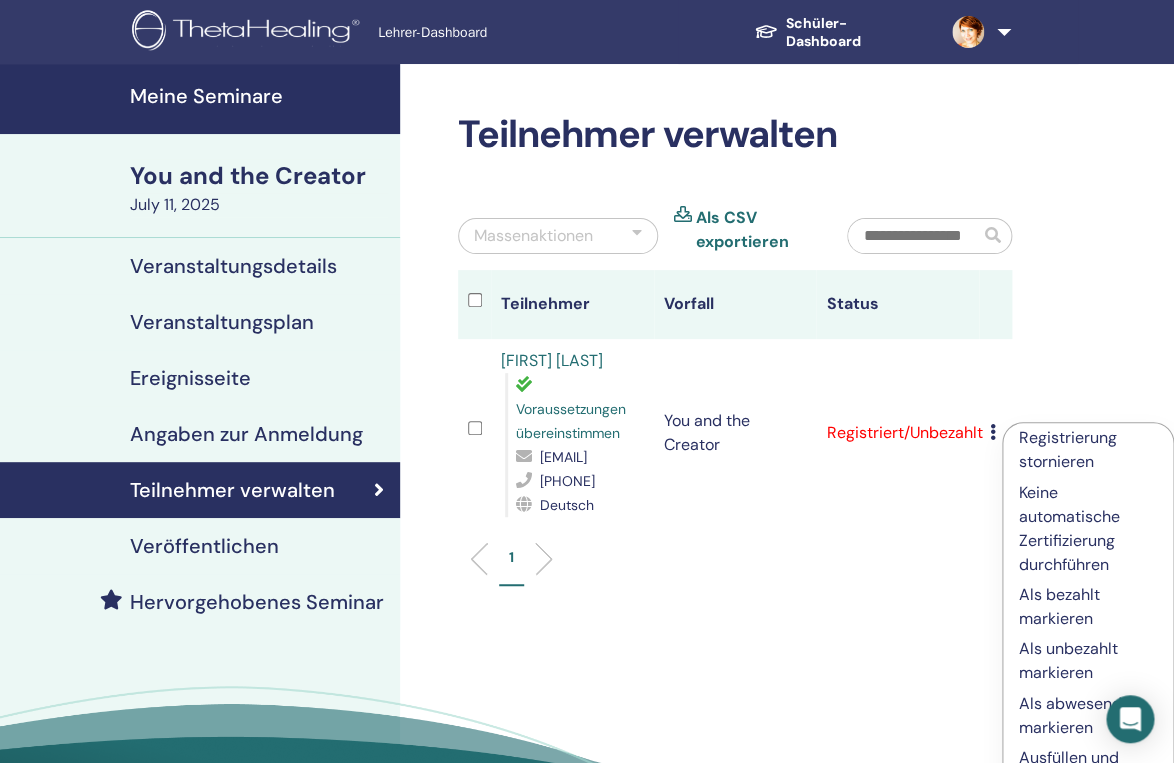 click on "Als bezahlt markieren" at bounding box center [1088, 607] 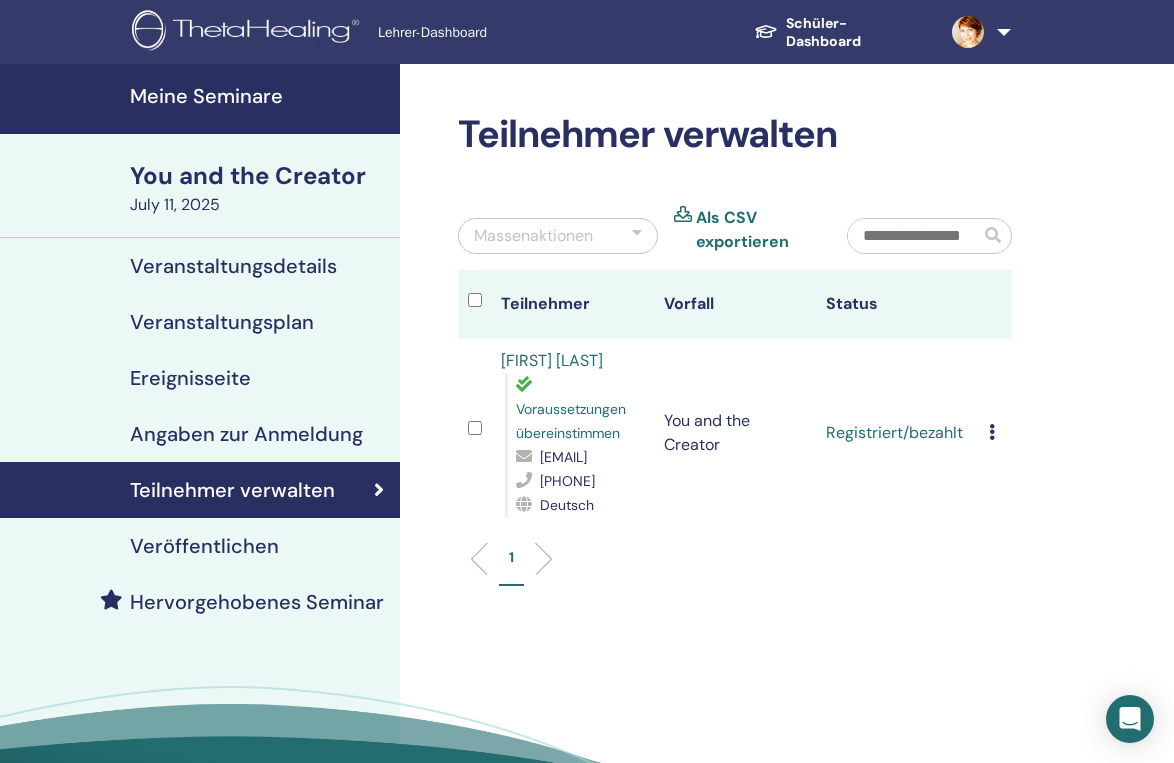 scroll, scrollTop: 0, scrollLeft: 0, axis: both 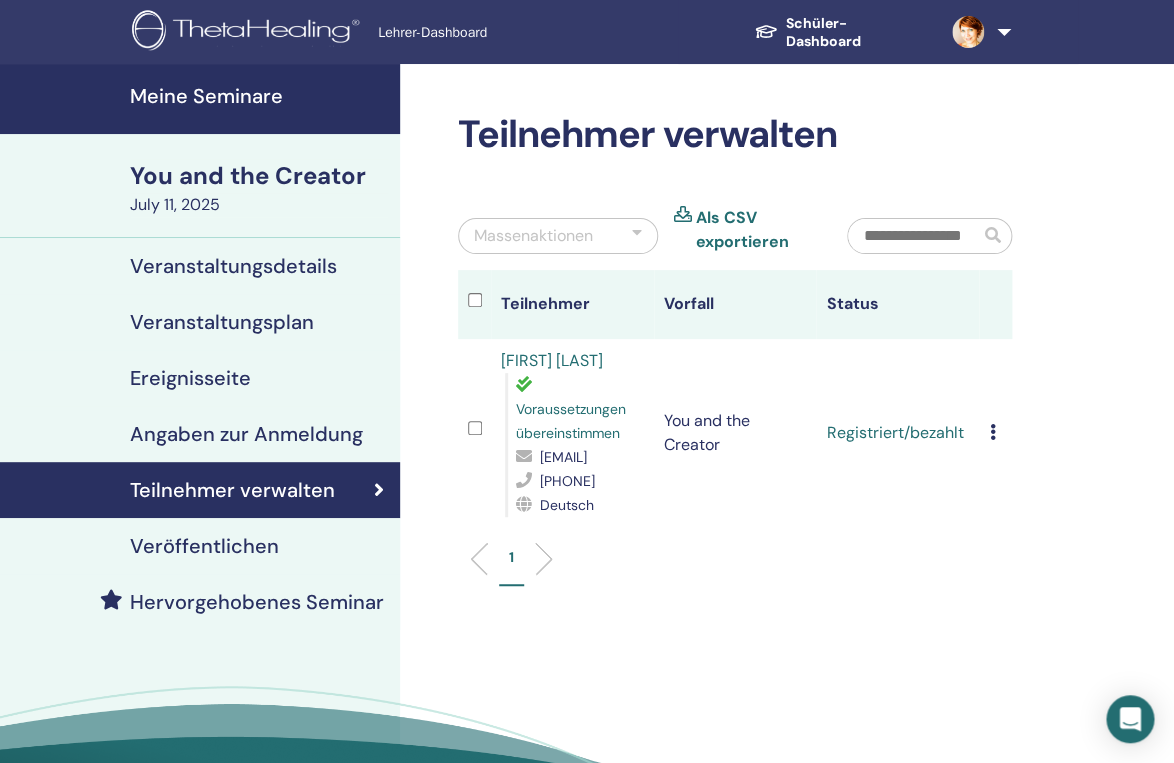 click at bounding box center [992, 432] 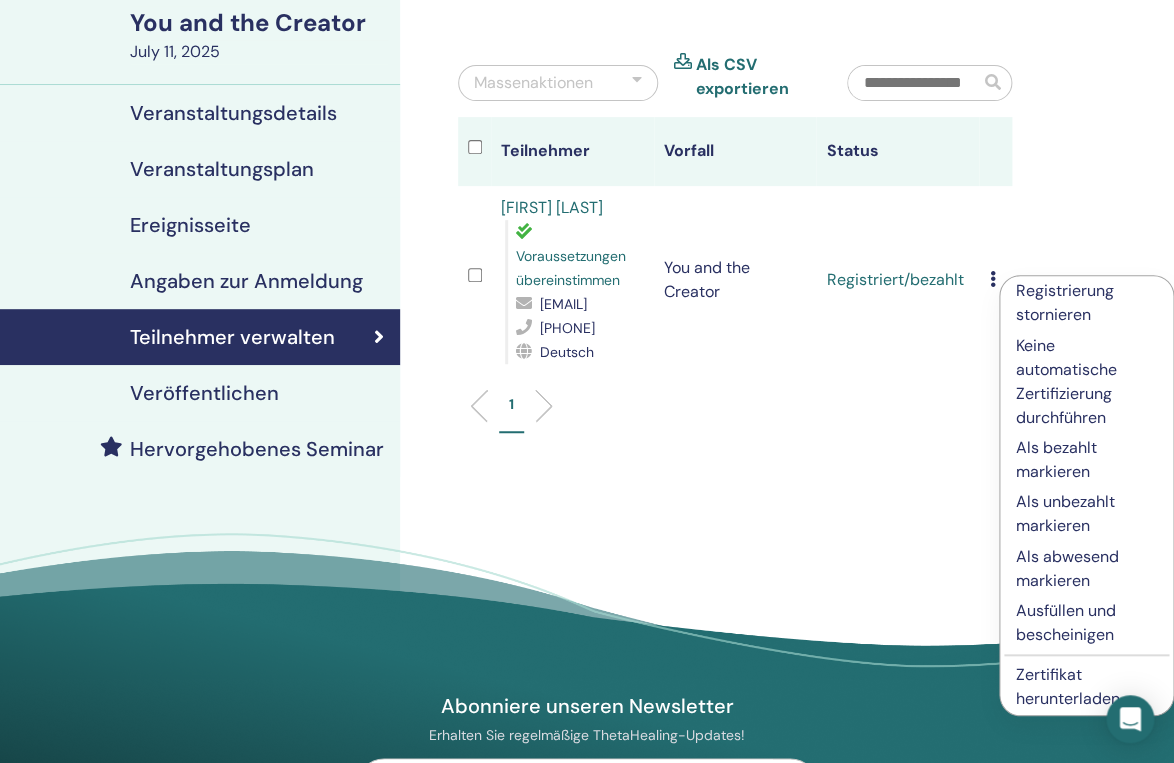 scroll, scrollTop: 172, scrollLeft: 0, axis: vertical 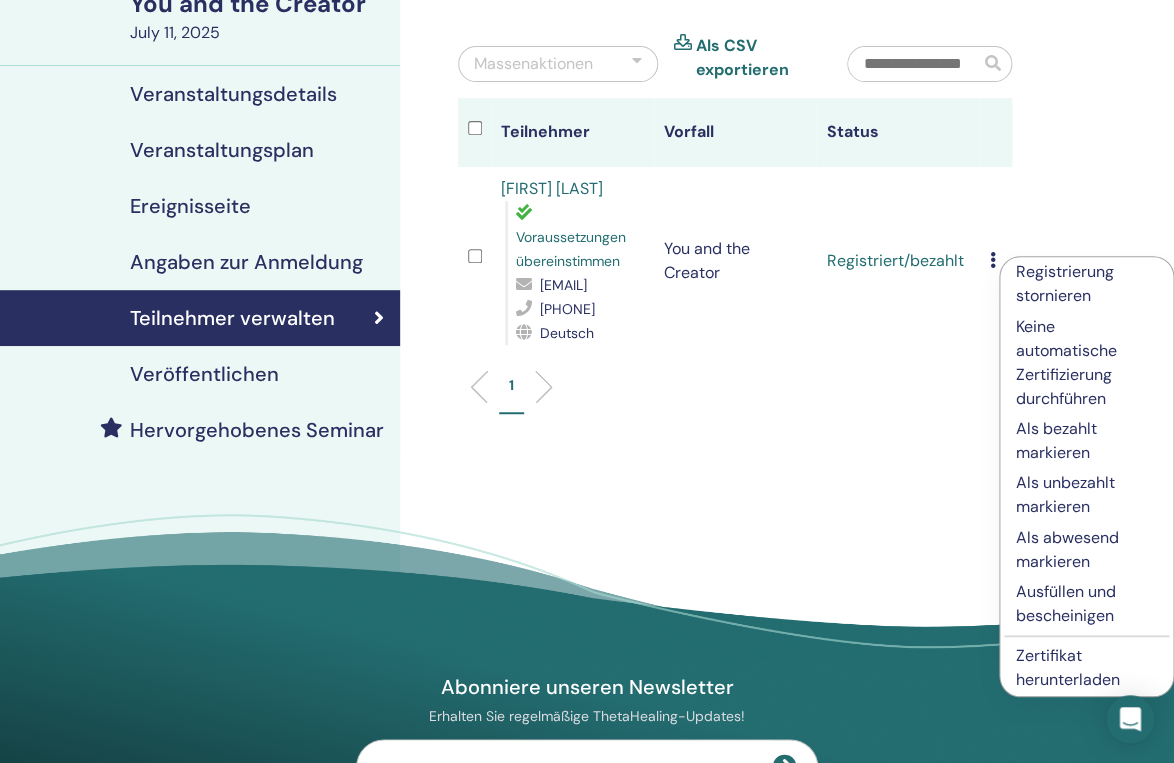 click on "Zertifikat herunterladen" at bounding box center [1068, 667] 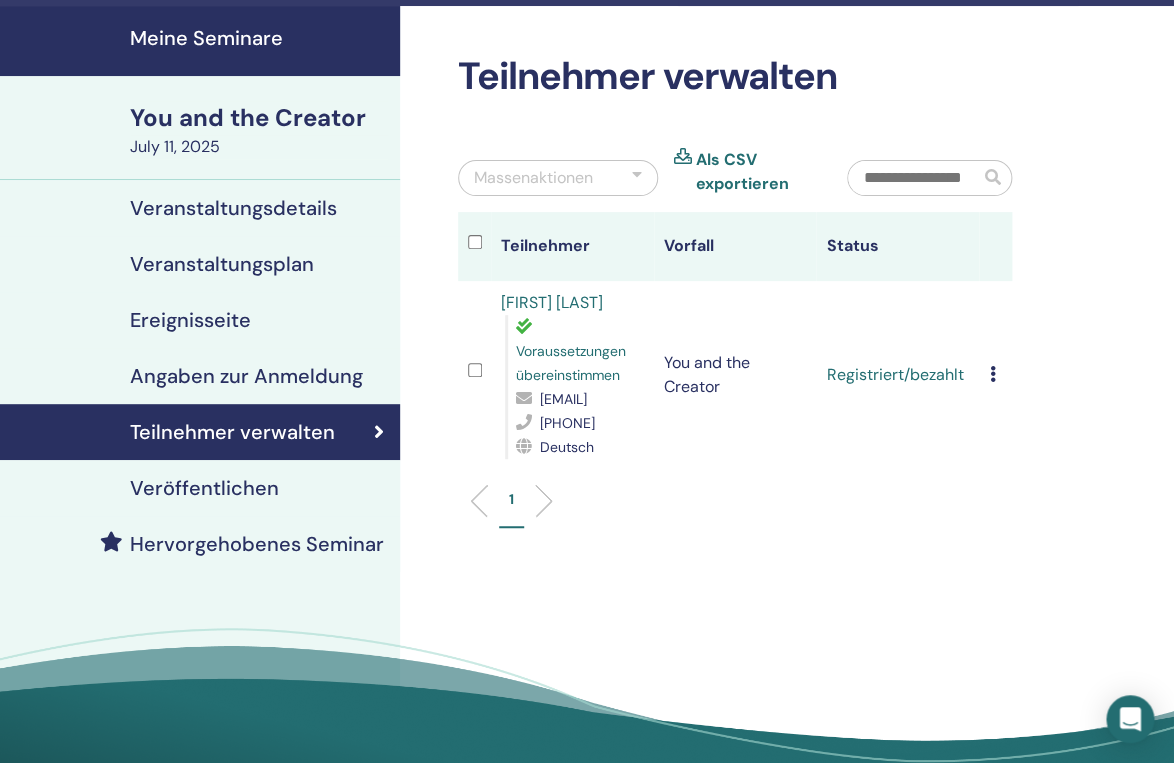 scroll, scrollTop: 58, scrollLeft: 1, axis: both 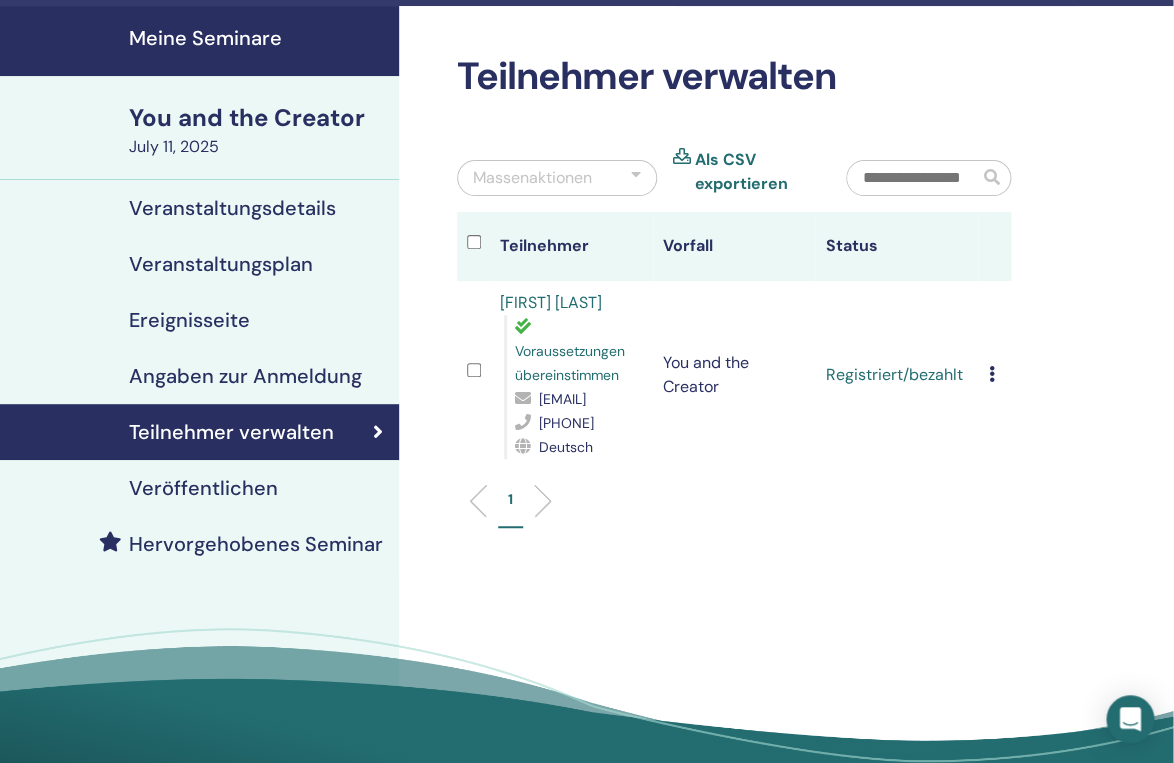 click at bounding box center (636, 178) 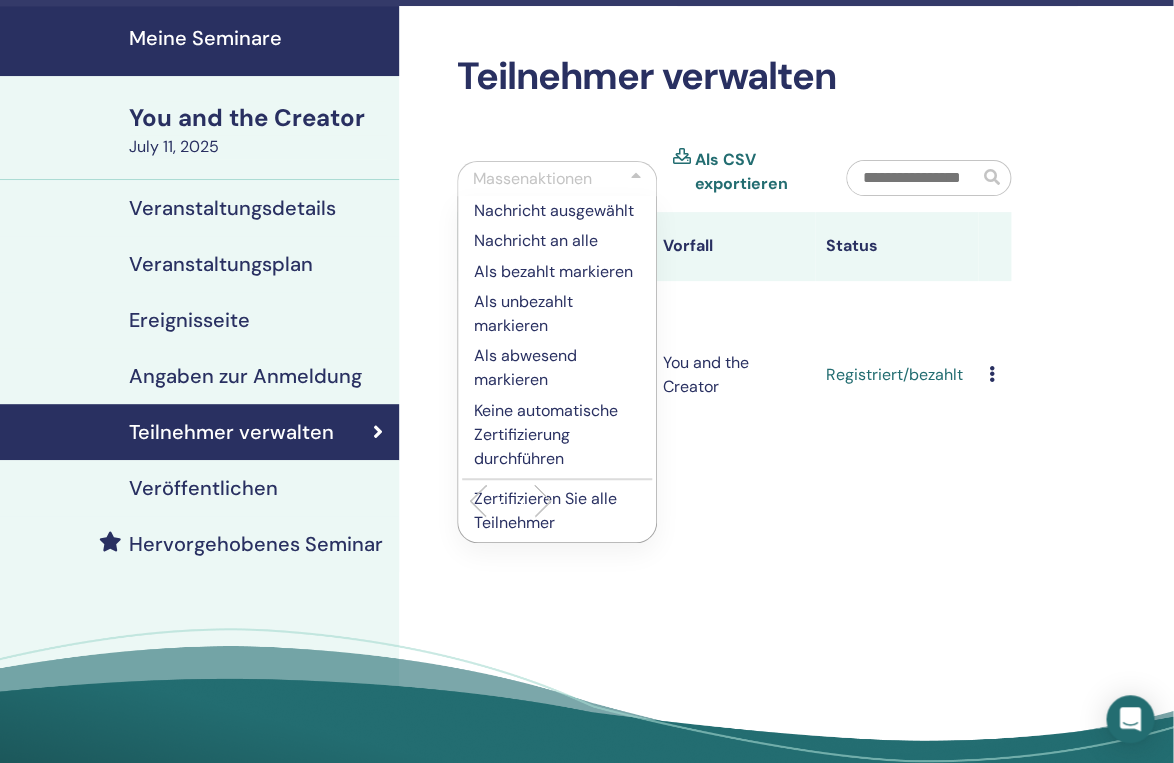 click at bounding box center [636, 179] 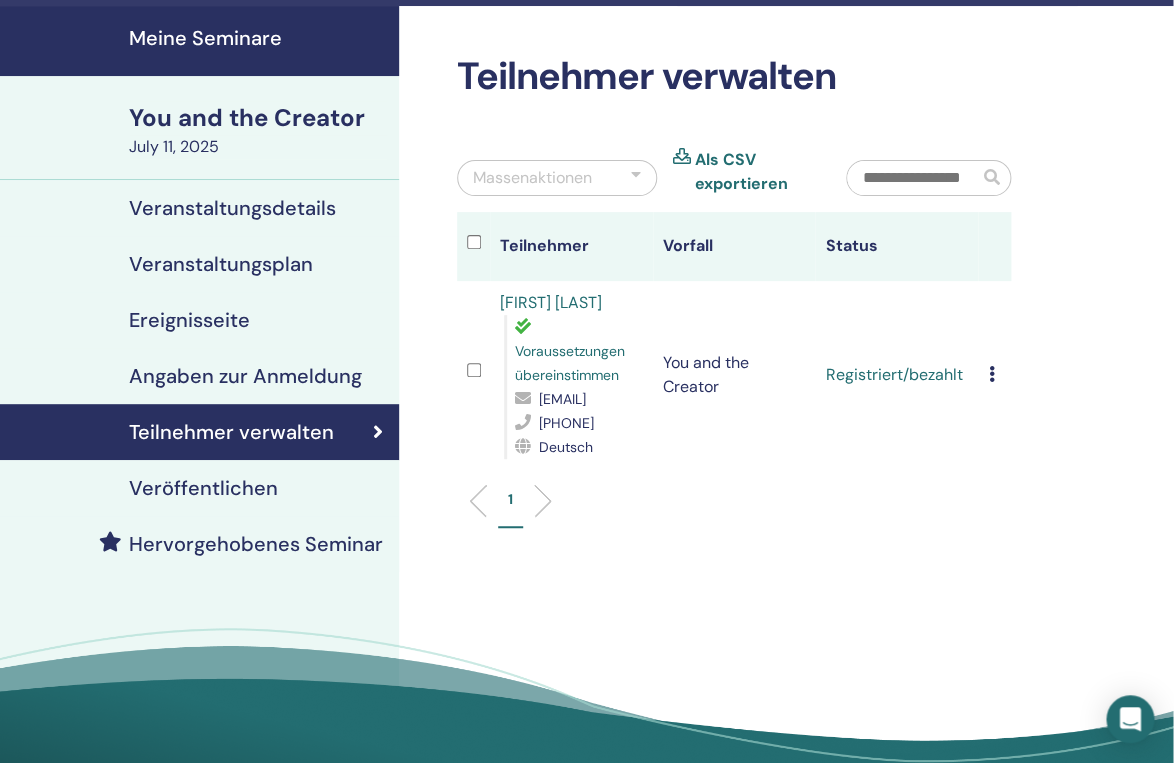 click on "You and the Creator" at bounding box center [258, 118] 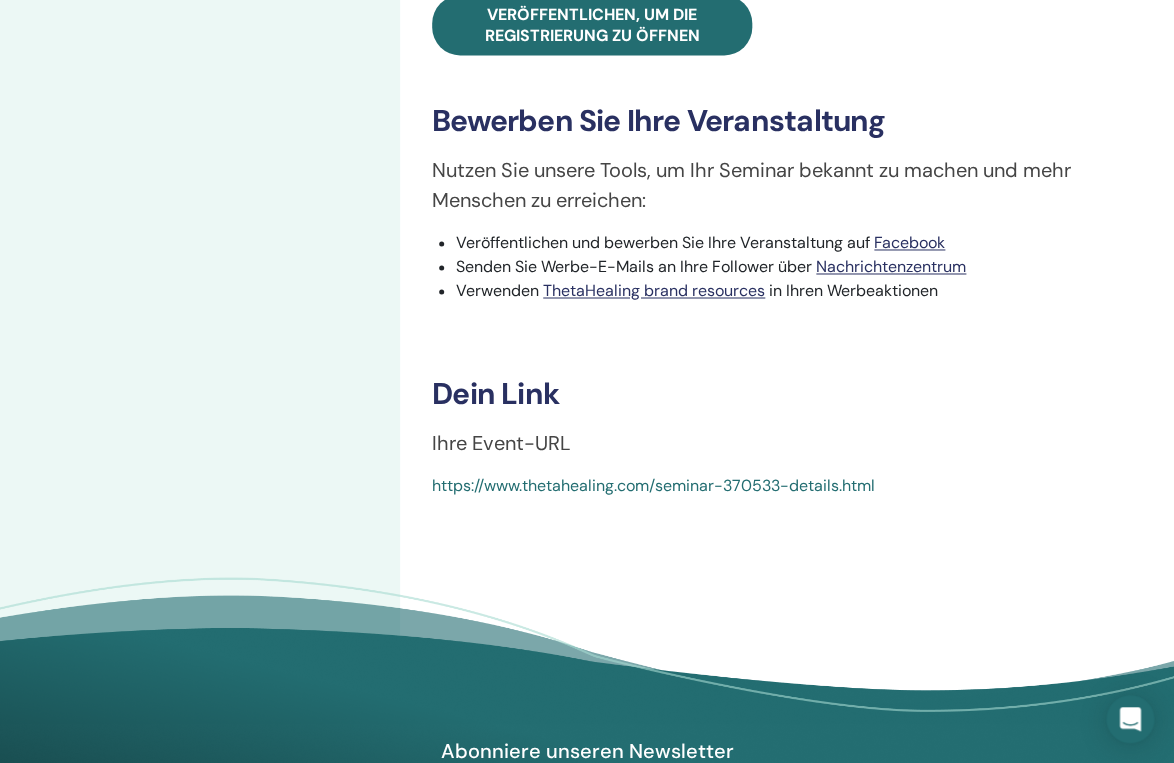 scroll, scrollTop: 887, scrollLeft: 0, axis: vertical 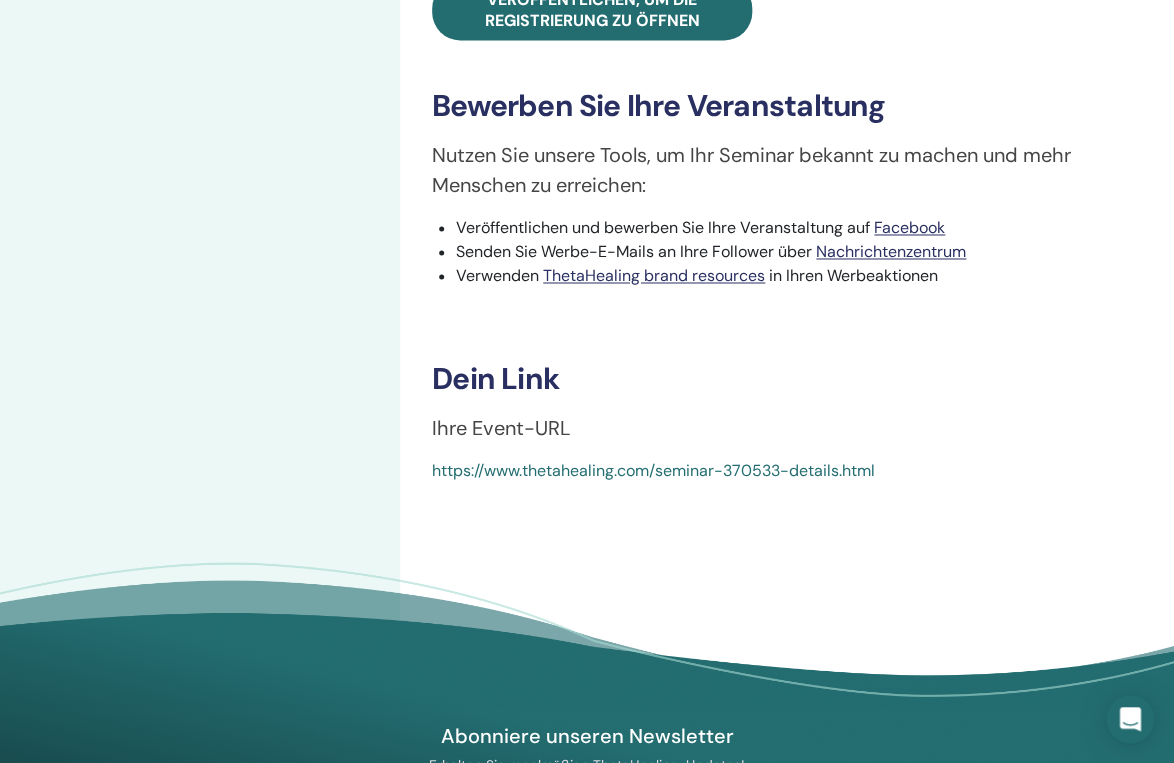 click on "https://www.thetahealing.com/seminar-370533-details.html" at bounding box center [653, 469] 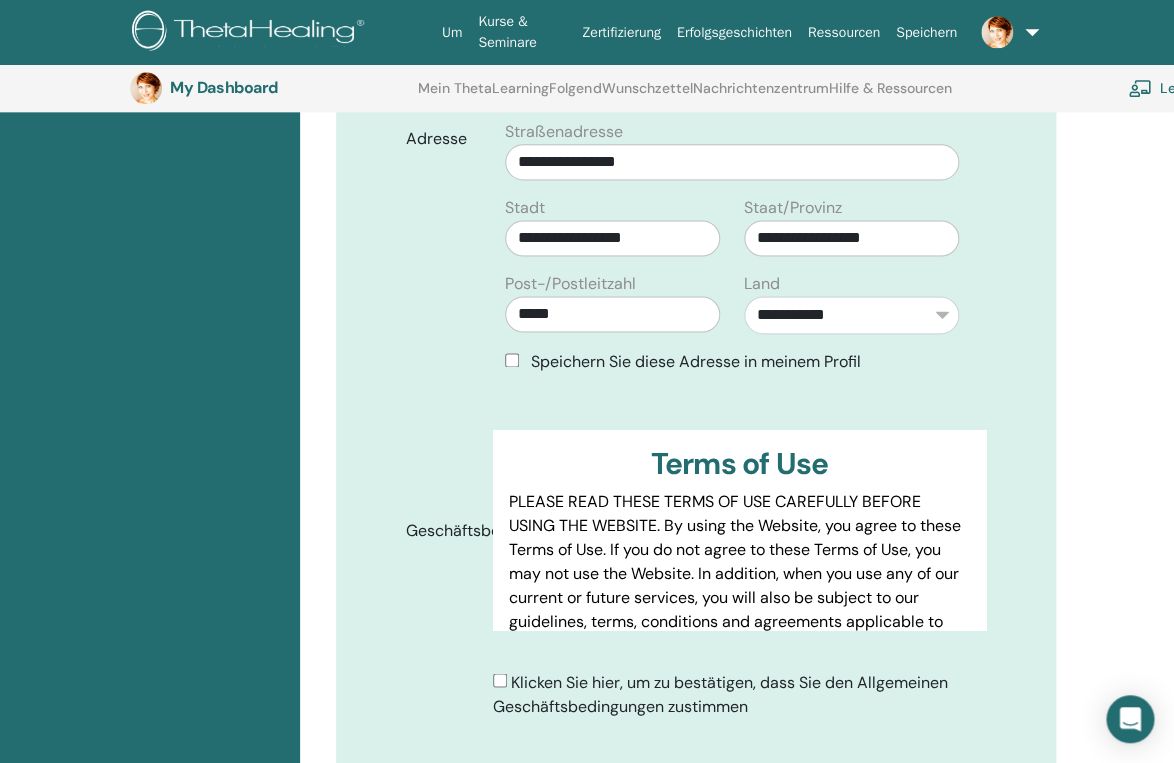 scroll, scrollTop: 738, scrollLeft: 0, axis: vertical 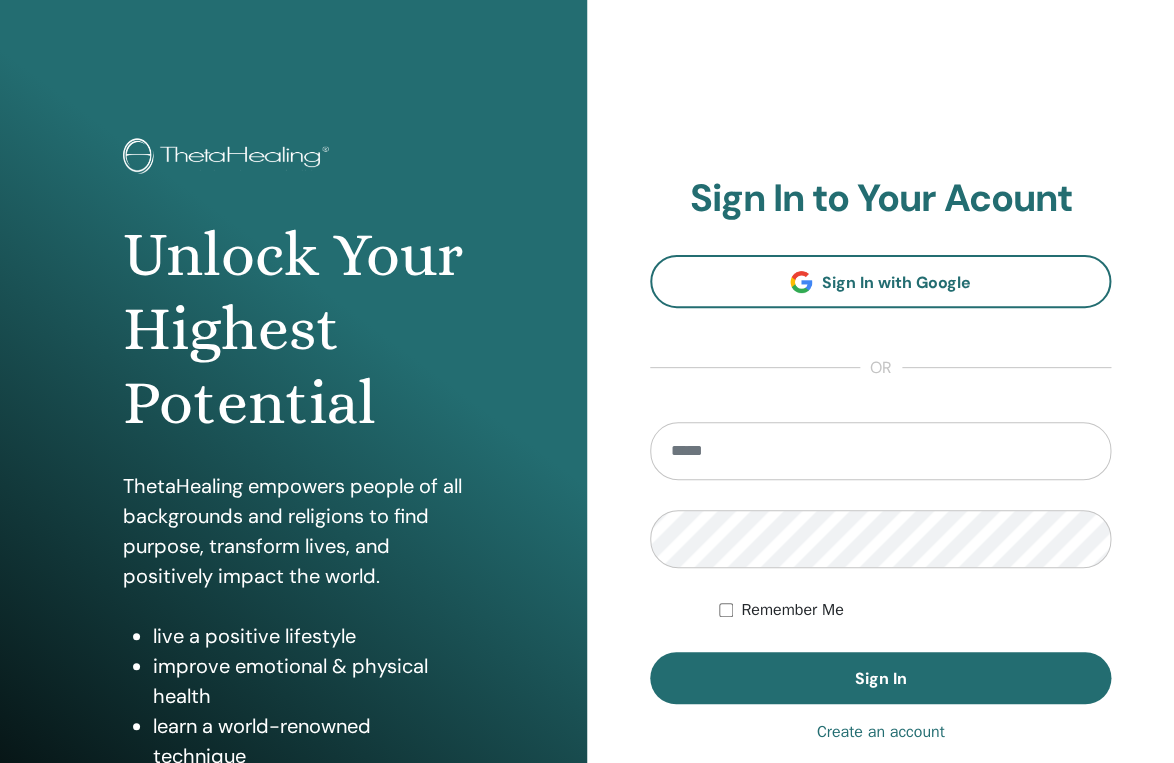 click on "**********" at bounding box center (880, 480) 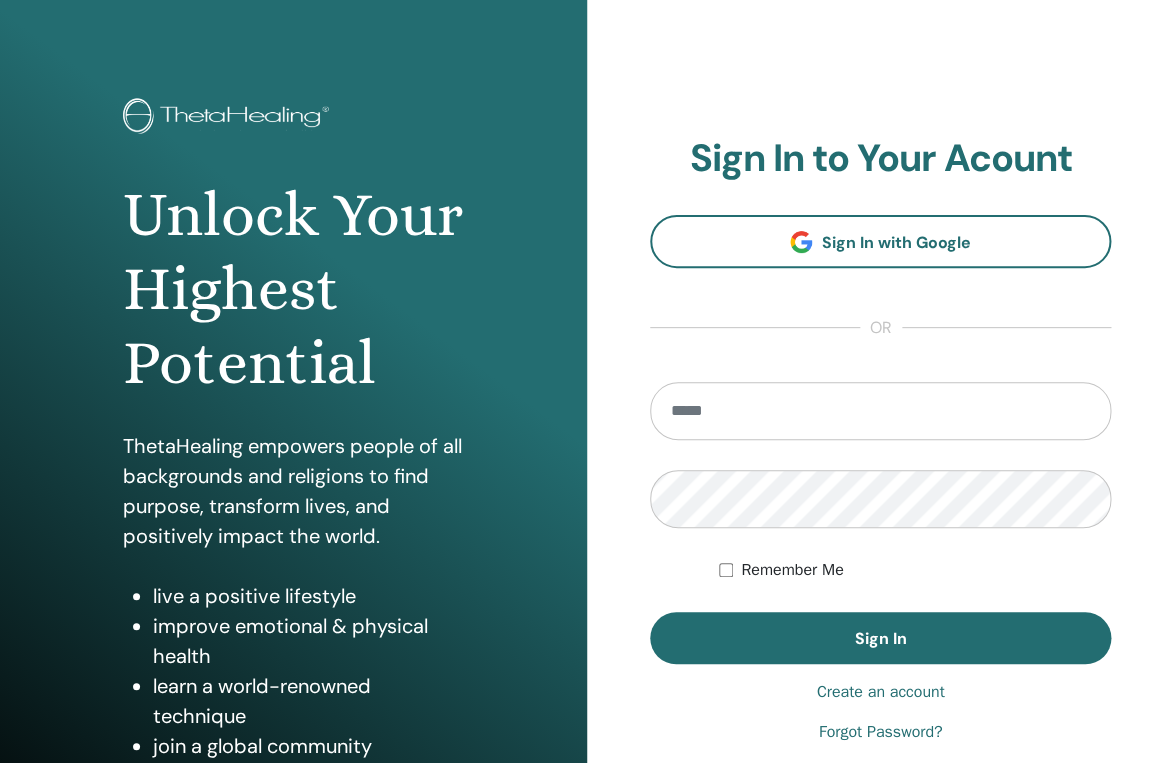 scroll, scrollTop: 65, scrollLeft: 0, axis: vertical 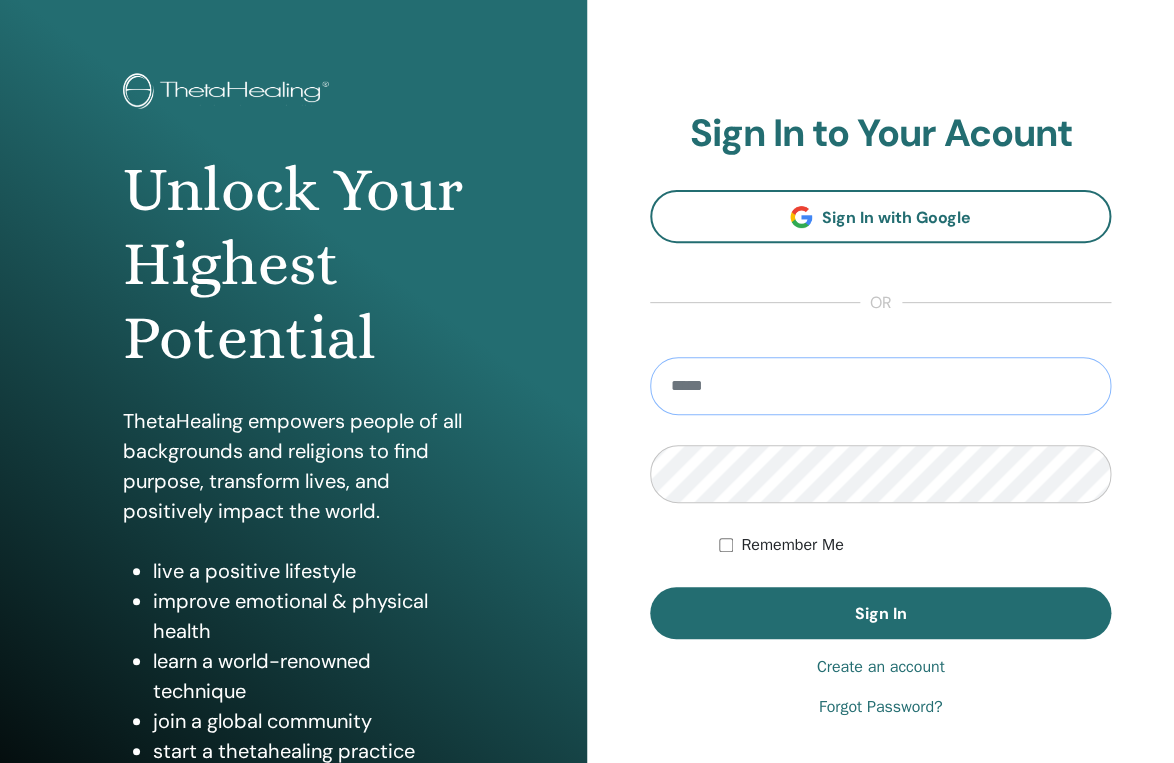 click at bounding box center (880, 386) 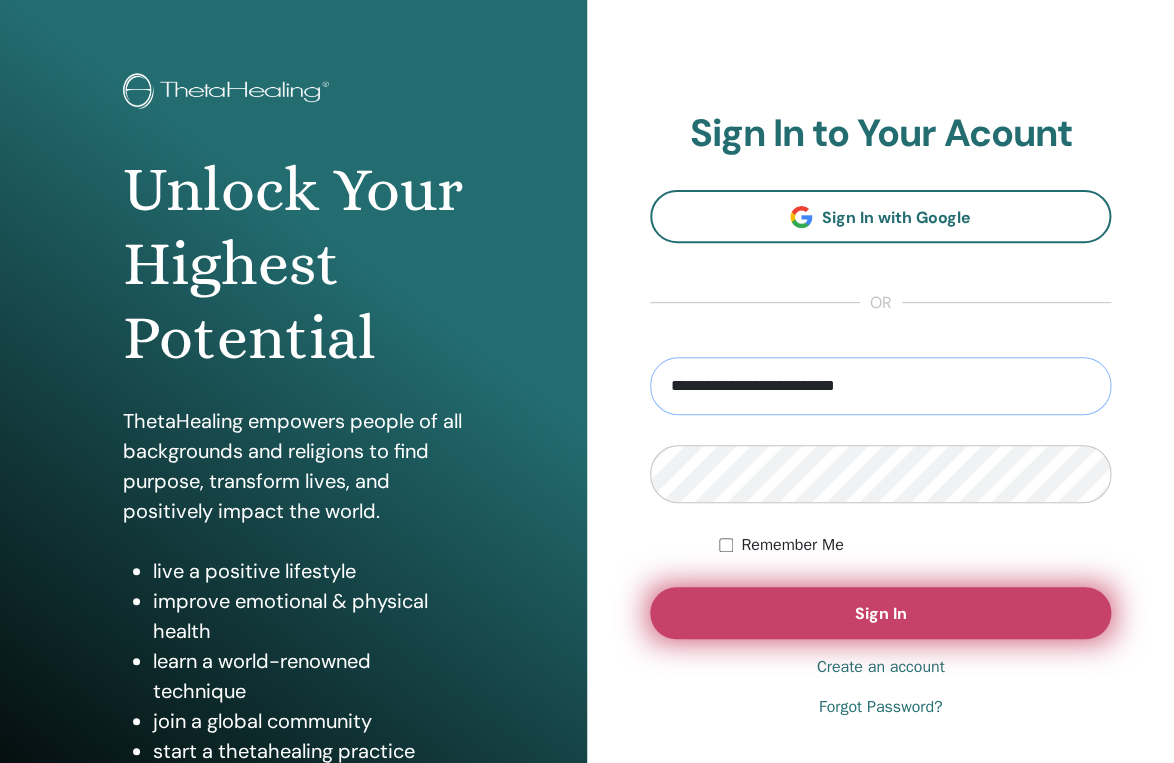 type on "**********" 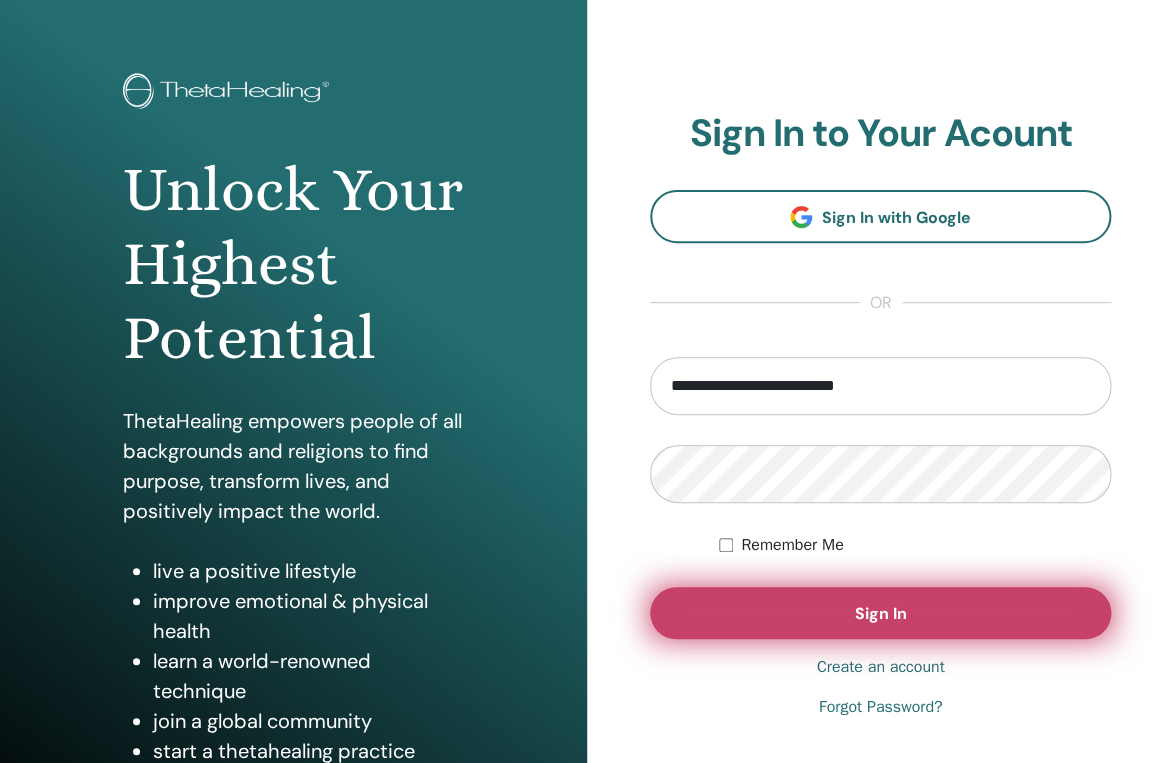 click on "Sign In" at bounding box center (881, 613) 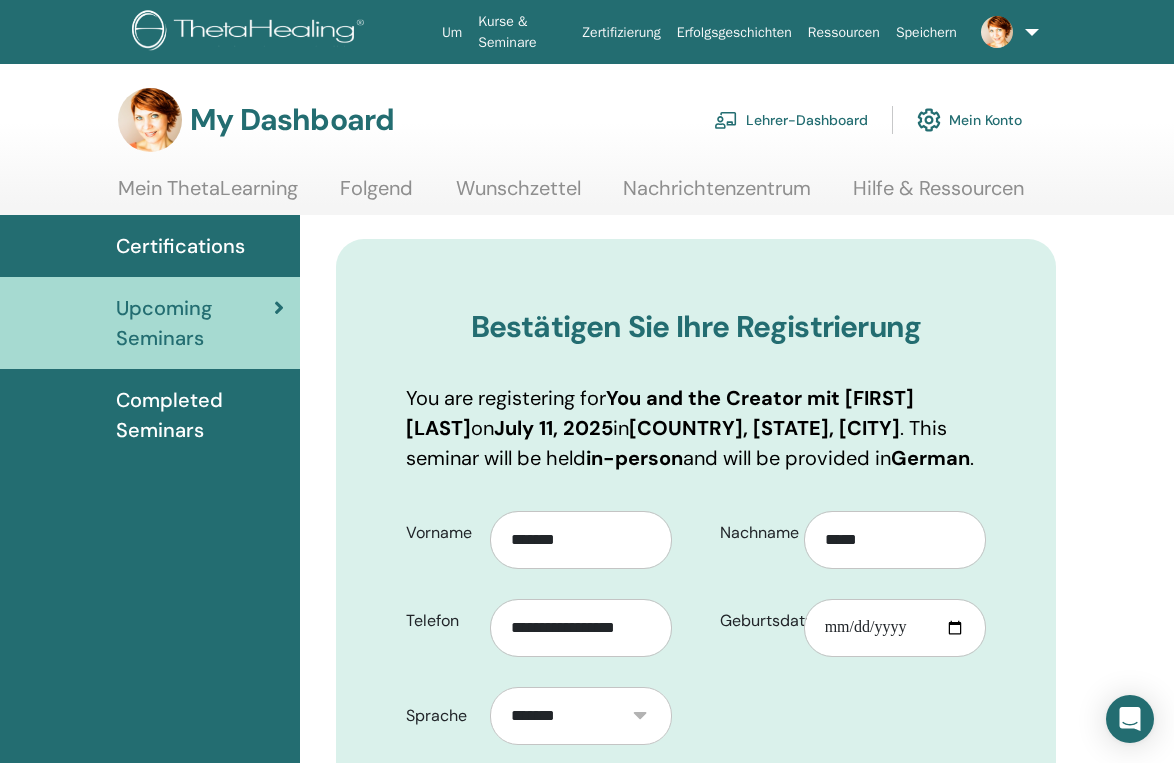 scroll, scrollTop: 0, scrollLeft: 0, axis: both 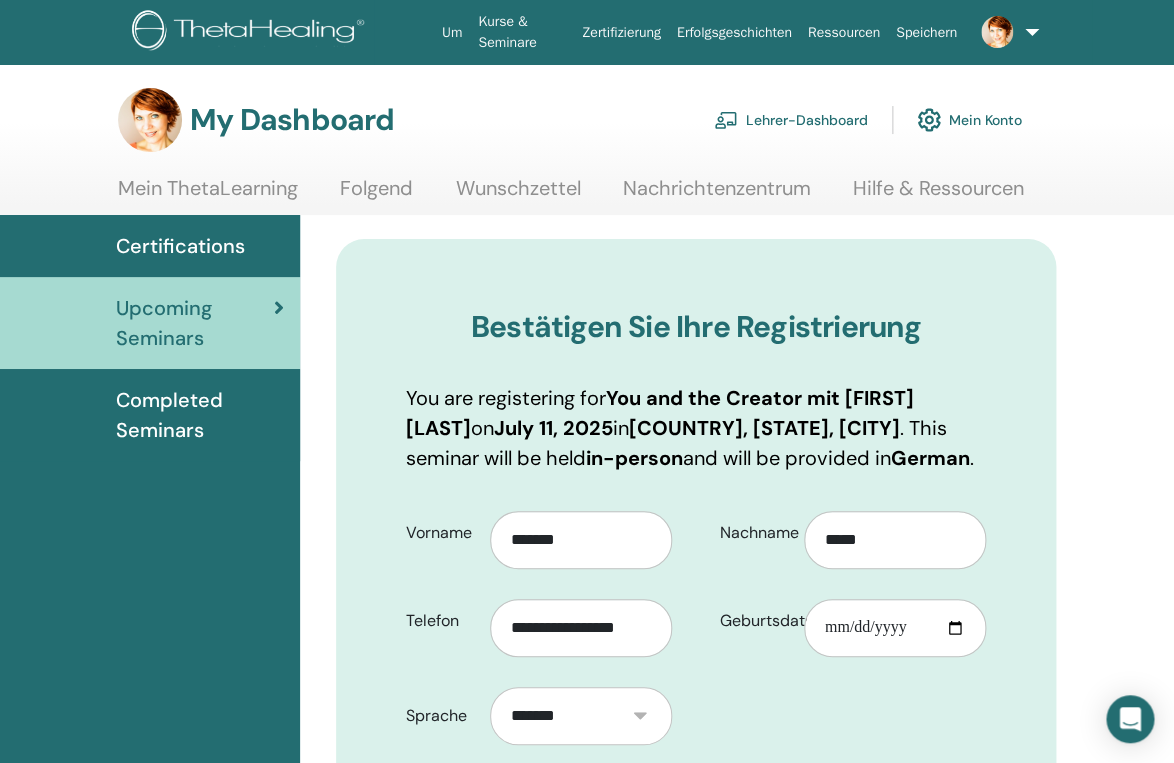 click on "Lehrer-Dashboard" at bounding box center (791, 120) 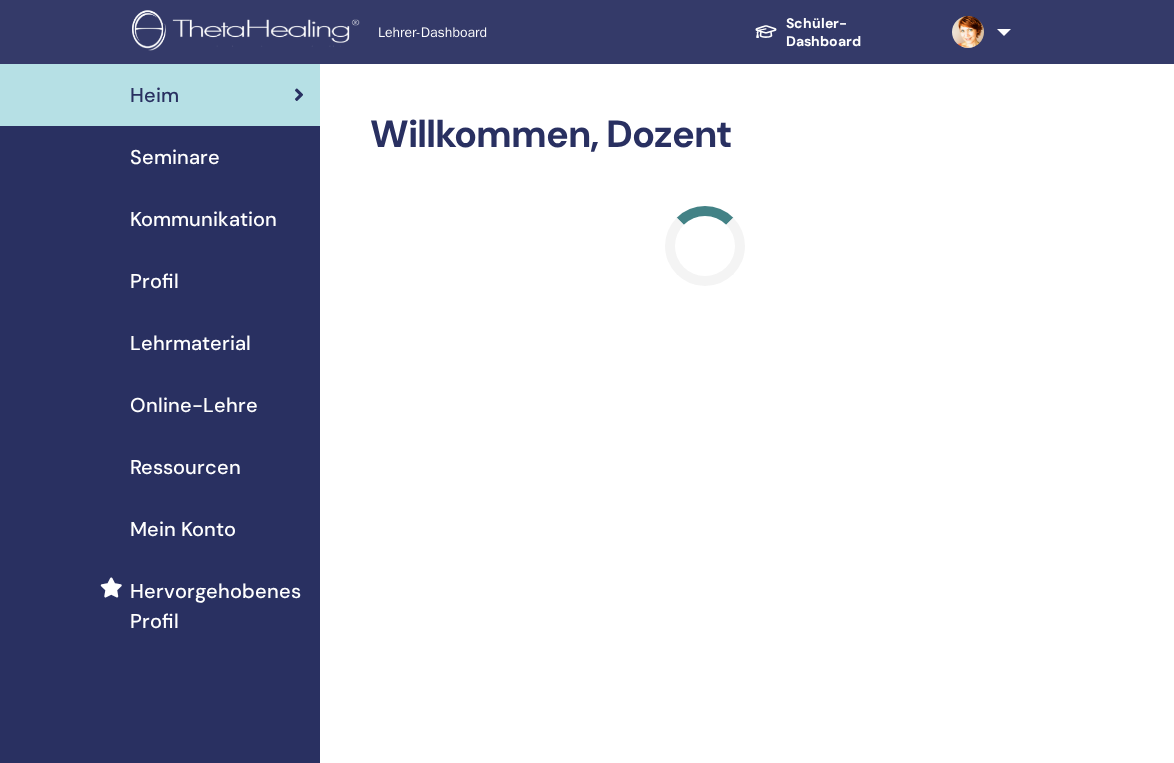 scroll, scrollTop: 0, scrollLeft: 0, axis: both 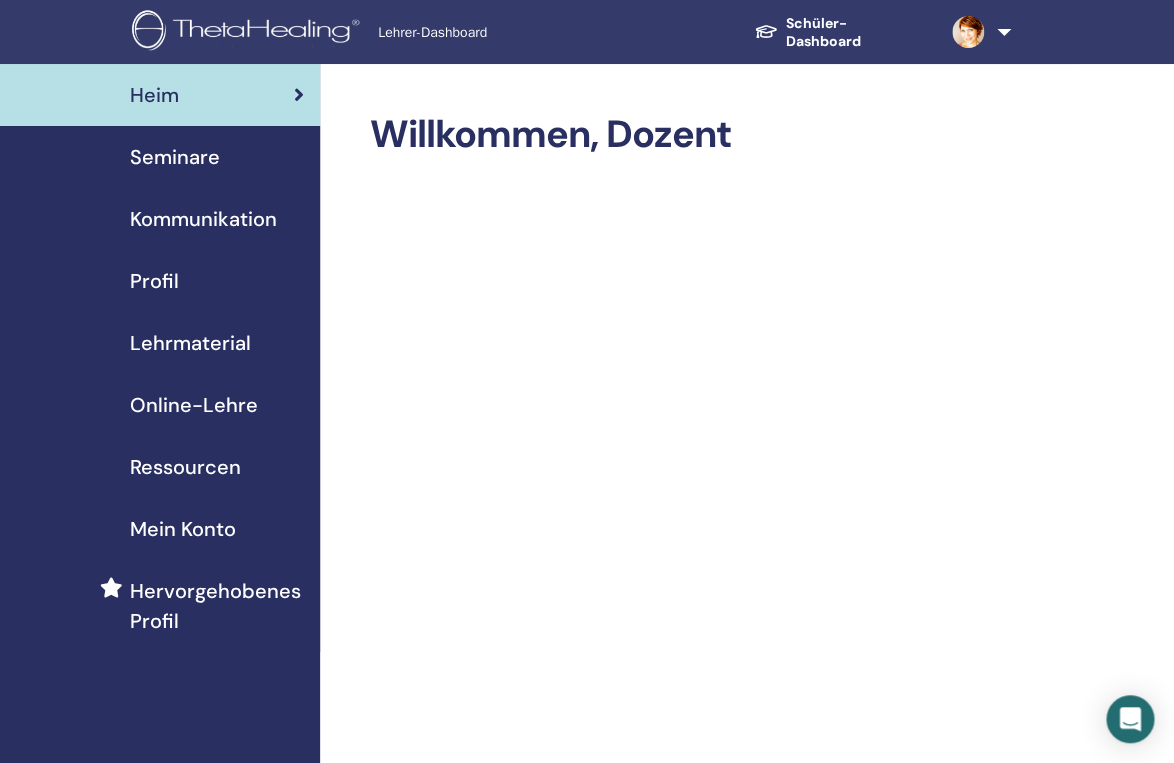 click on "Seminare" at bounding box center (175, 157) 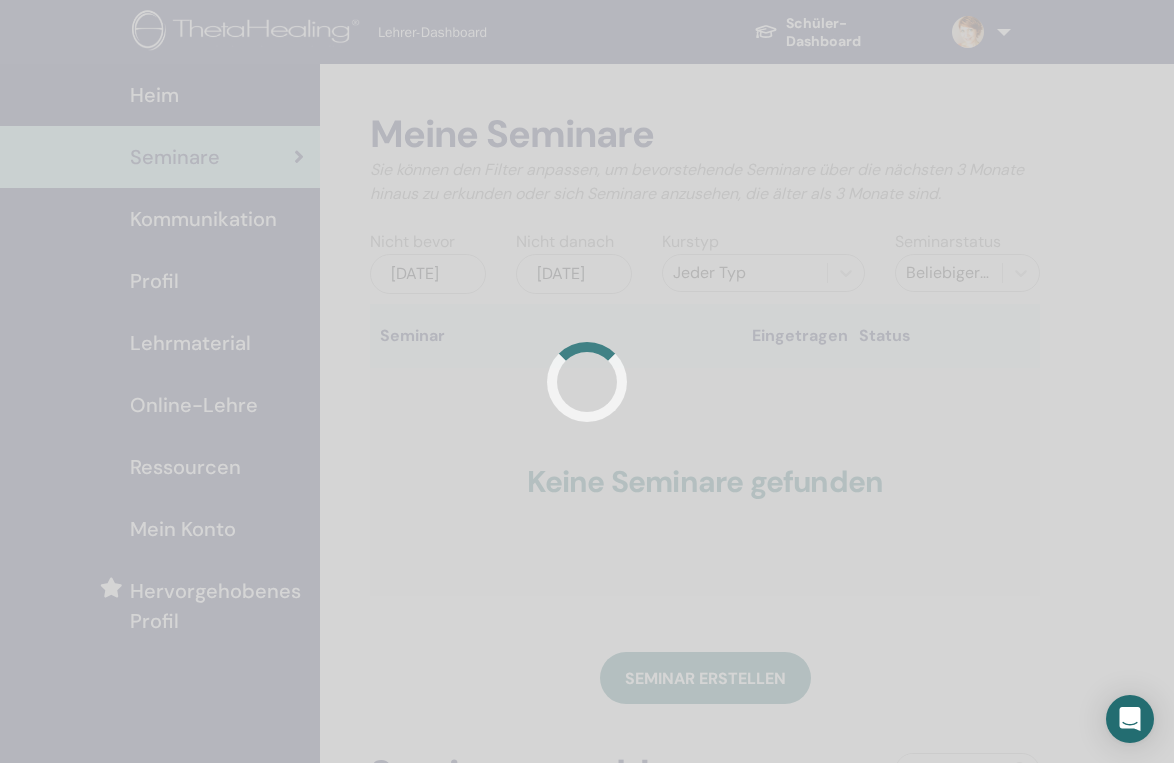 scroll, scrollTop: 0, scrollLeft: 0, axis: both 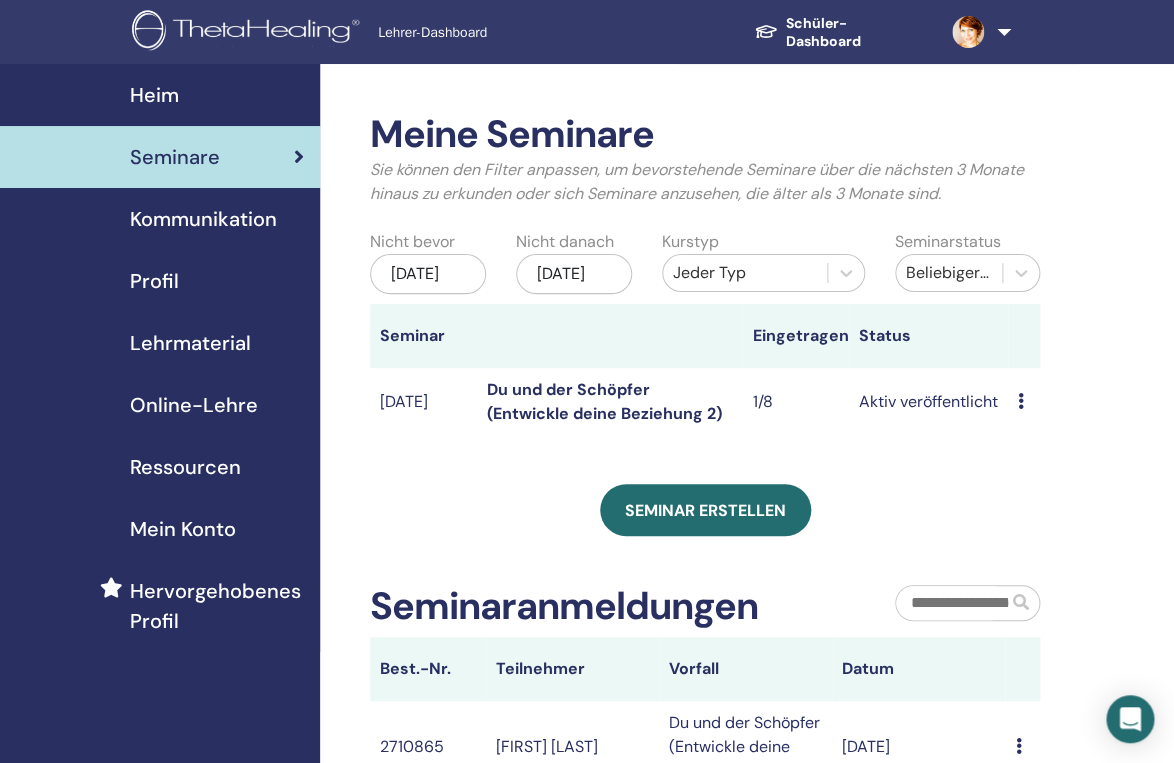 click at bounding box center [1021, 401] 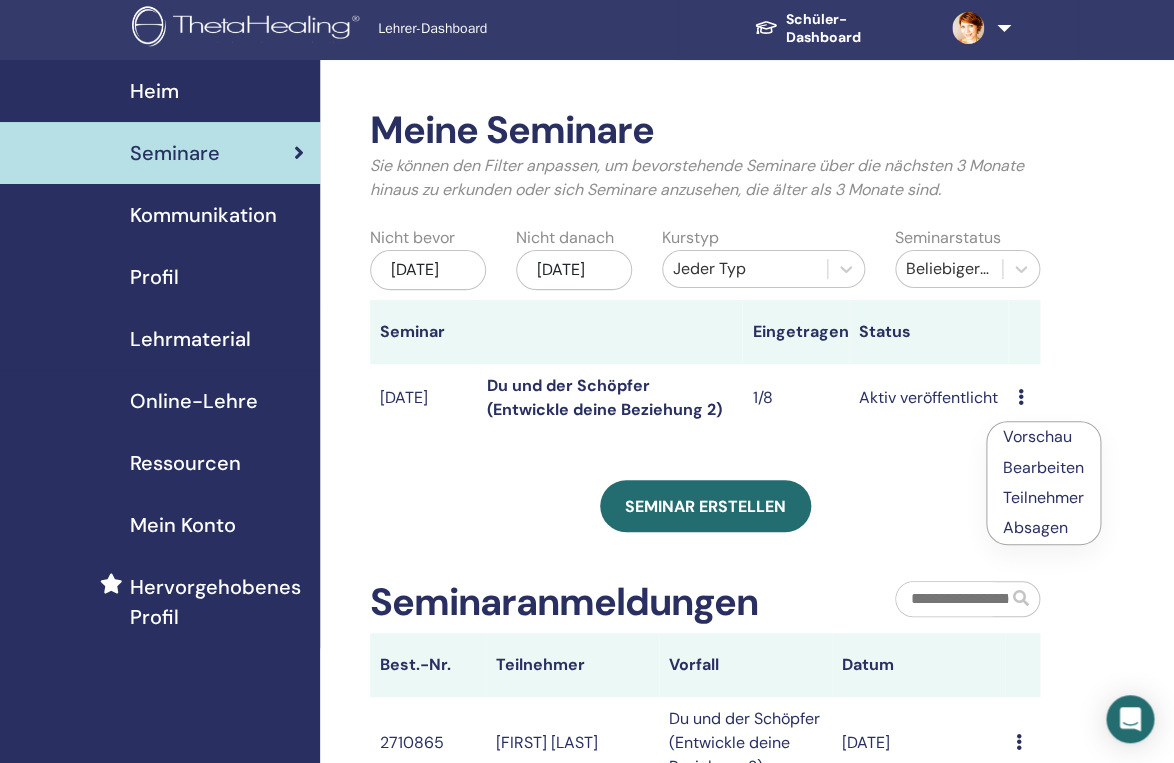 scroll, scrollTop: 0, scrollLeft: 0, axis: both 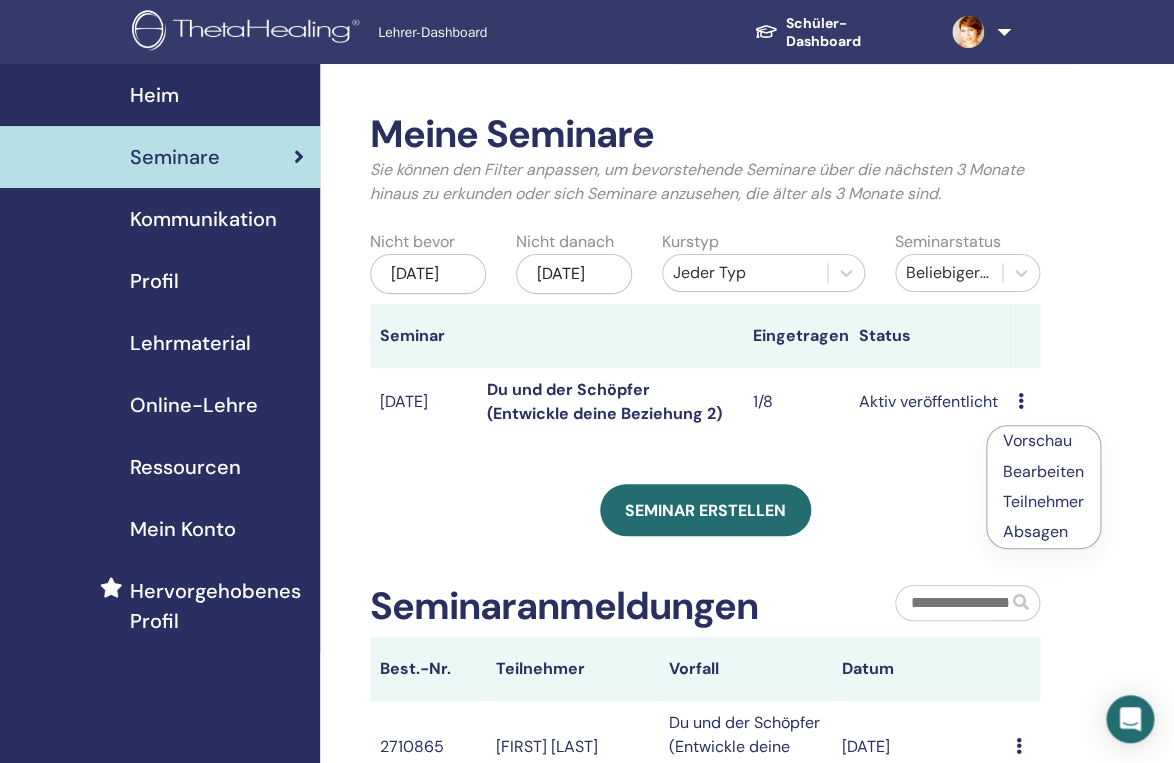 click on "Meine Seminare Sie können den Filter anpassen, um bevorstehende Seminare über die nächsten 3 Monate hinaus zu erkunden oder sich Seminare anzusehen, die älter als 3 Monate sind. Nicht bevor Apr/12, 2025 Nicht danach Okt/12, 2025 Kurstyp Jeder Typ Seminarstatus Beliebiger Status Seminar Eingetragen Status Jul/11, 2025 Du und der Schöpfer (Entwickle deine Beziehung 2) 1/8 Aktiv veröffentlicht Vorschau Bearbeiten Teilnehmer Absagen Seminar erstellen Seminaranmeldungen Best.-Nr. Teilnehmer Vorfall Datum 2710865 Caroline Provot Du und der Schöpfer (Entwickle deine Beziehung 2) Jul/05, 2025 Message" at bounding box center (770, 568) 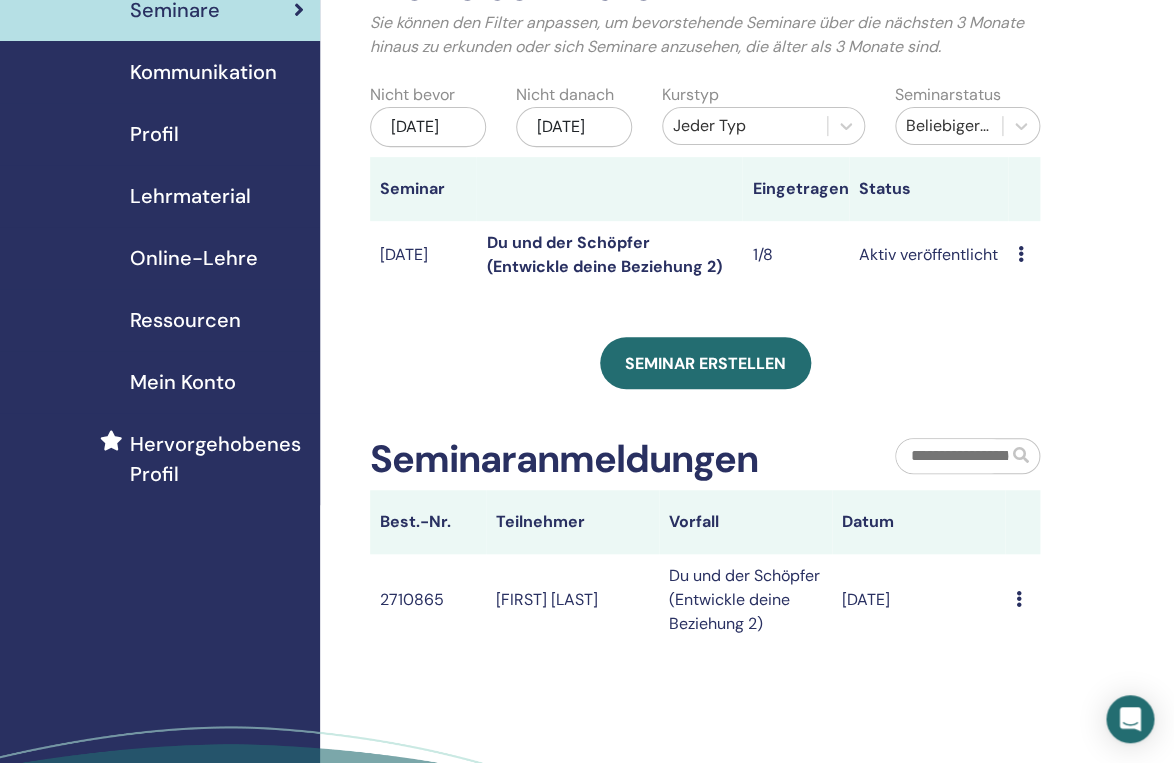 scroll, scrollTop: 60, scrollLeft: 0, axis: vertical 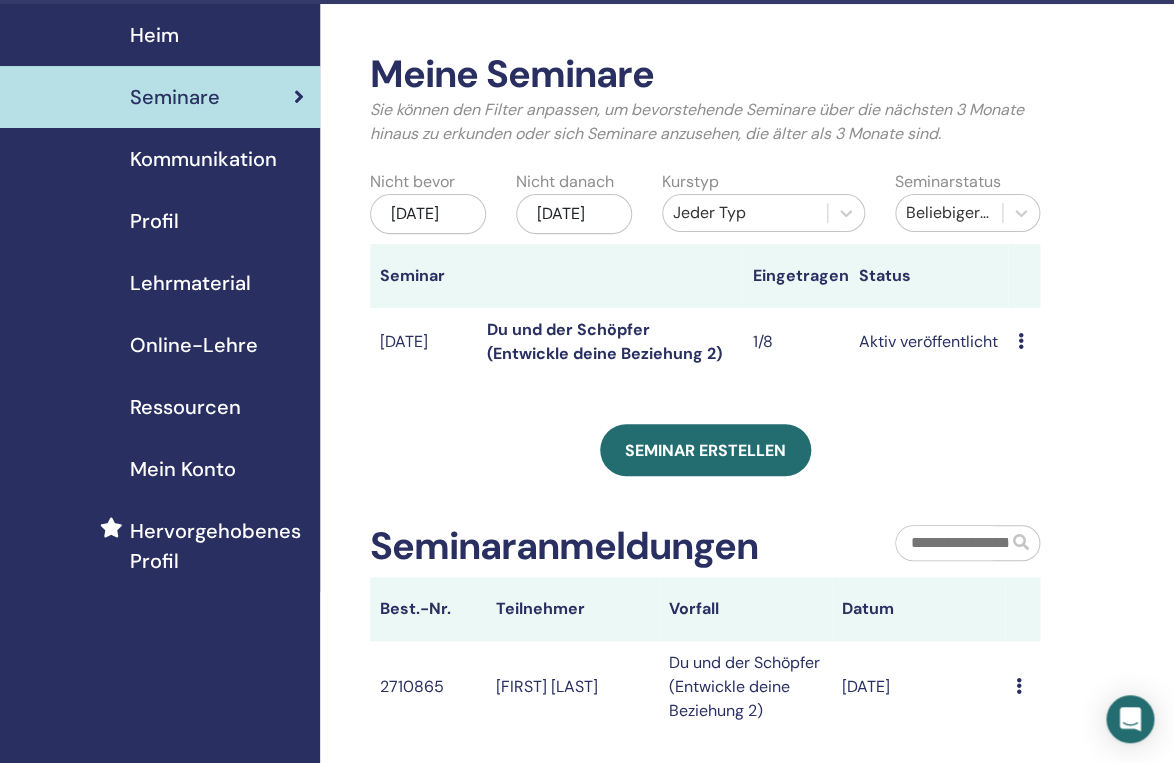 click on "Profil" at bounding box center (154, 221) 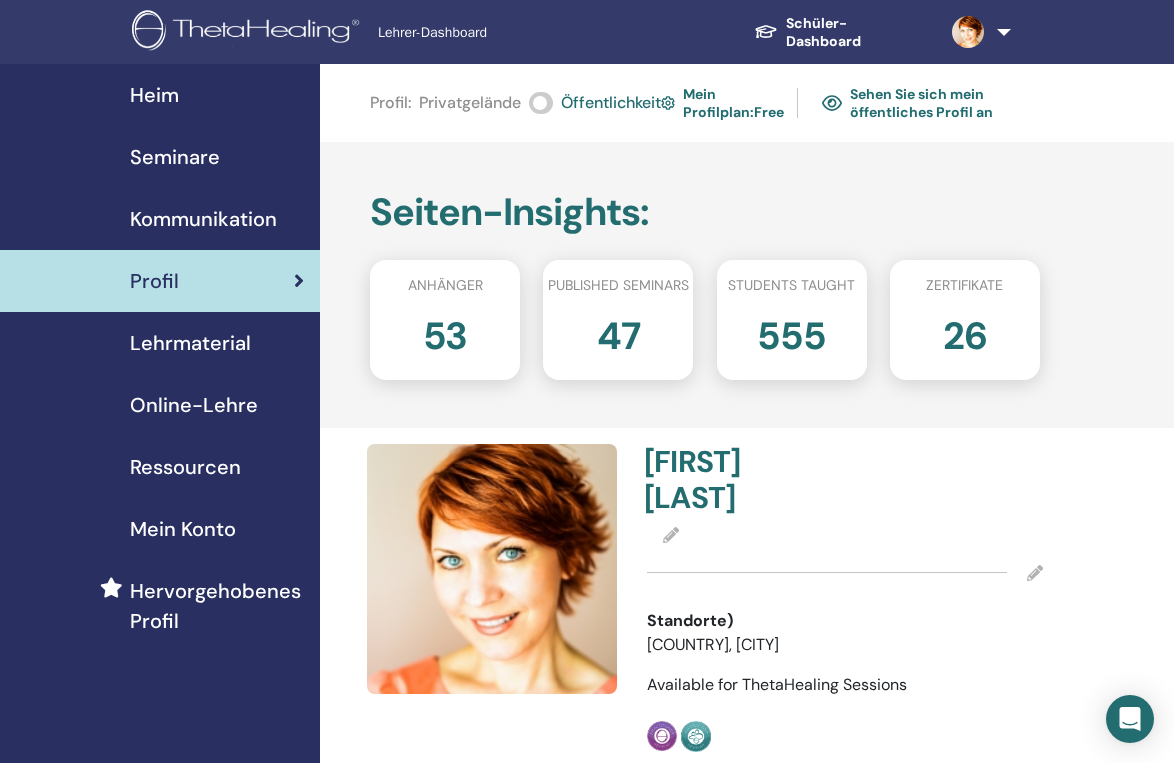scroll, scrollTop: 0, scrollLeft: 0, axis: both 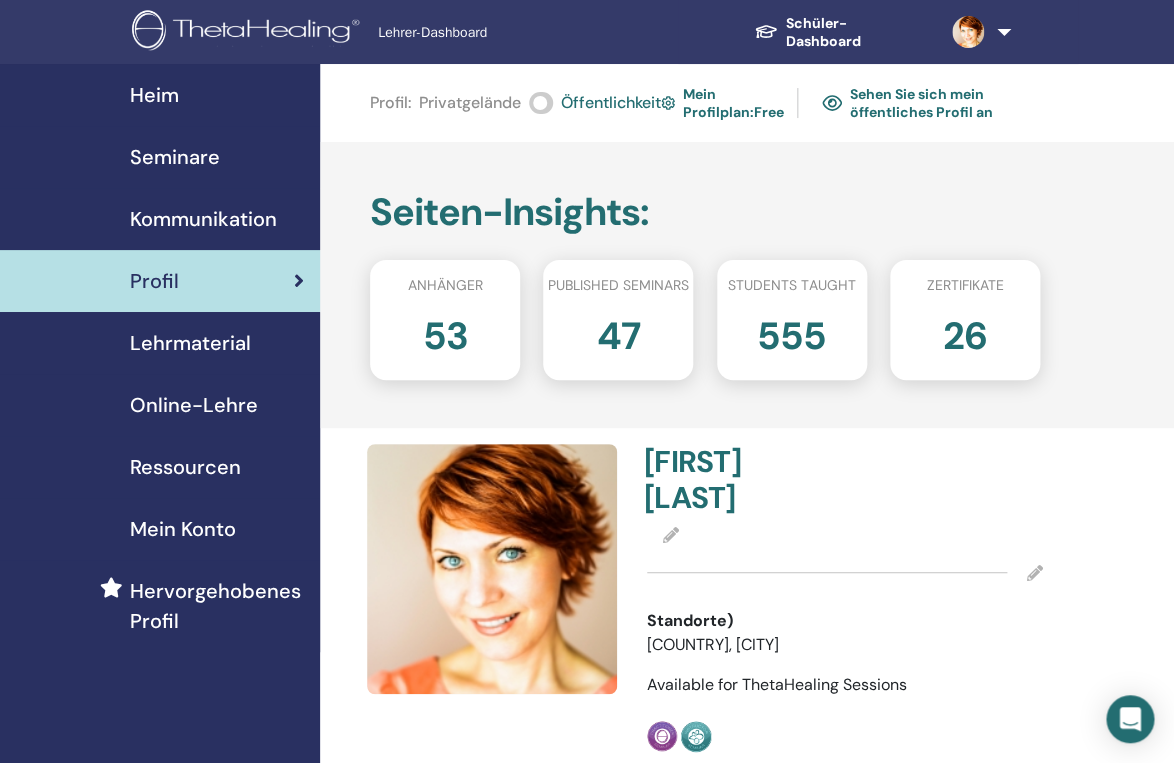 click on "Seminare" at bounding box center [175, 157] 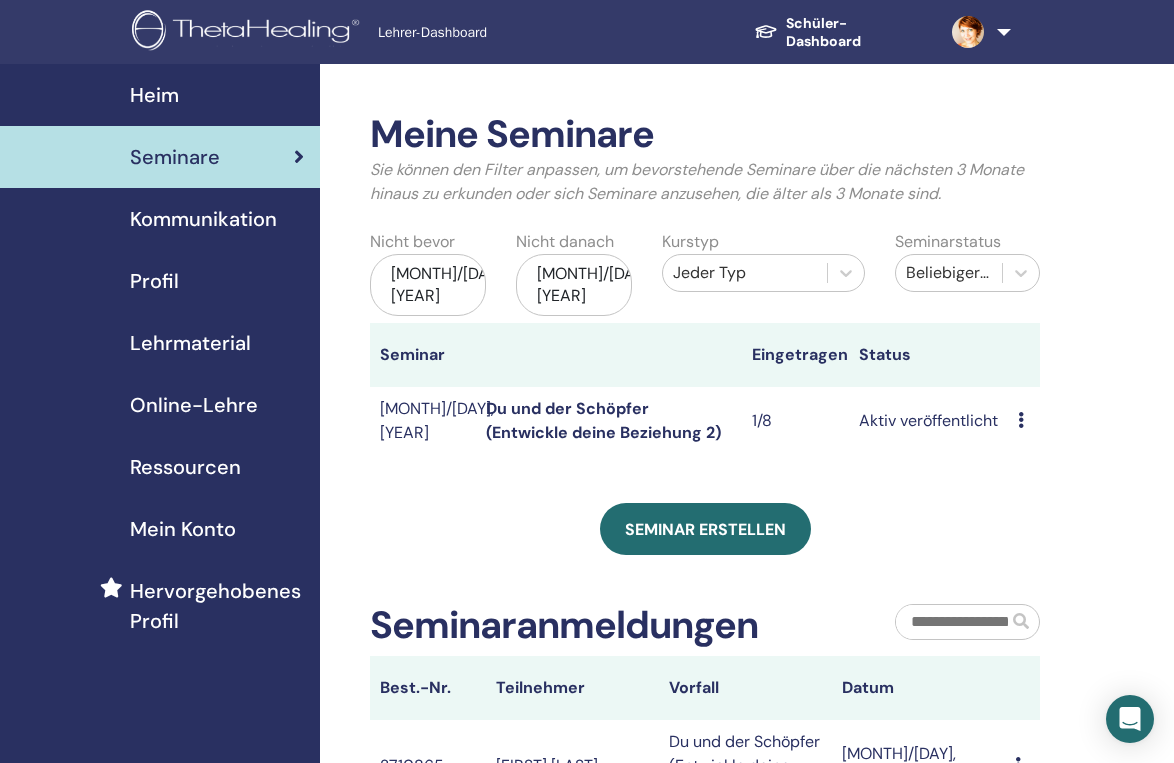 scroll, scrollTop: 0, scrollLeft: 0, axis: both 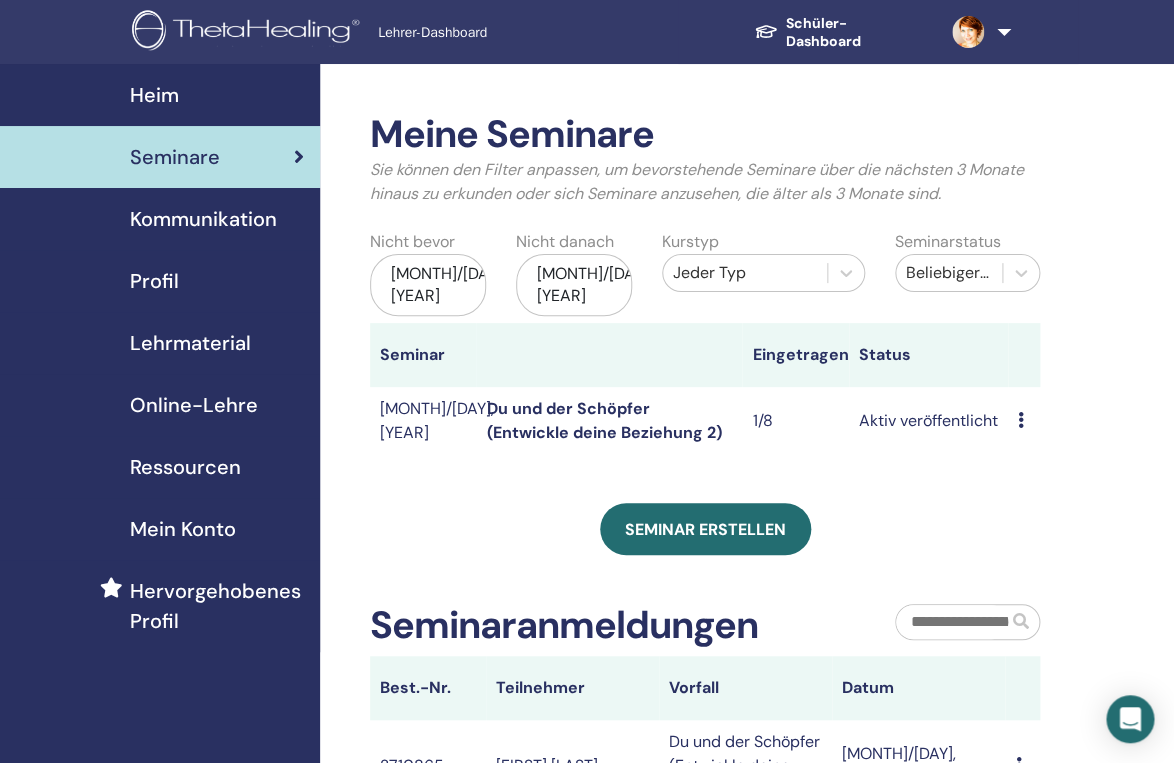 click on "Heim" at bounding box center [154, 95] 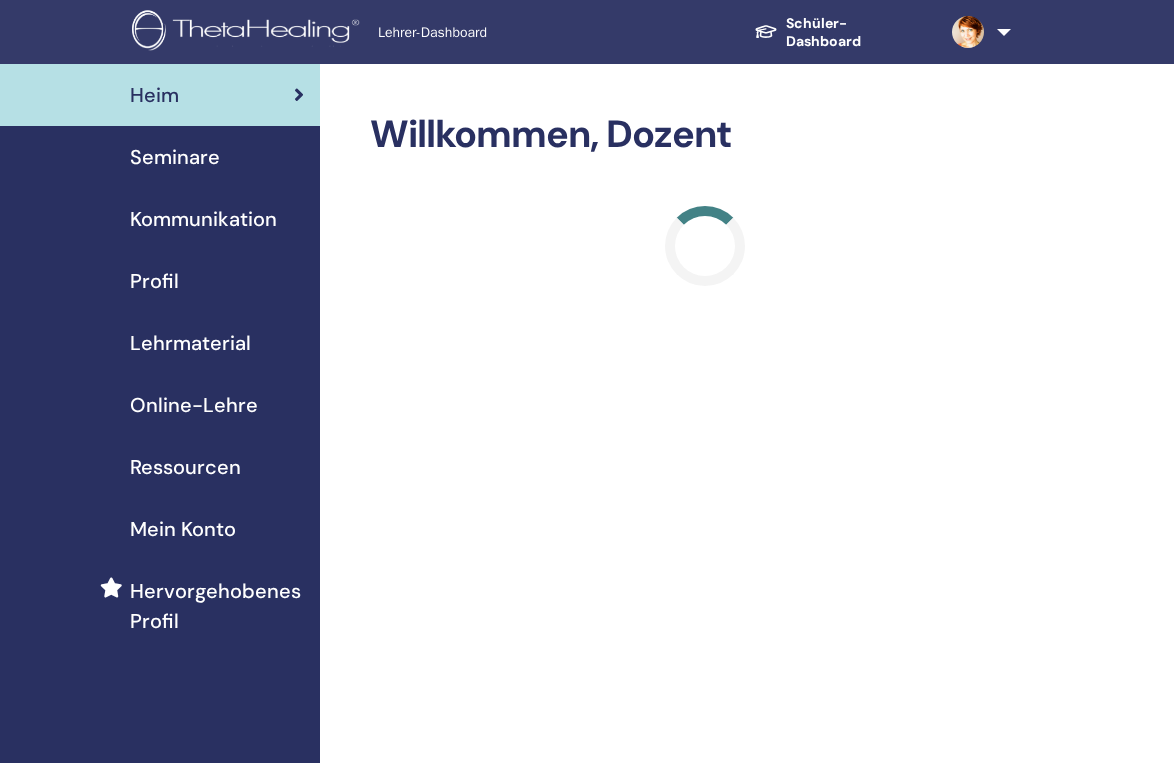 scroll, scrollTop: 0, scrollLeft: 0, axis: both 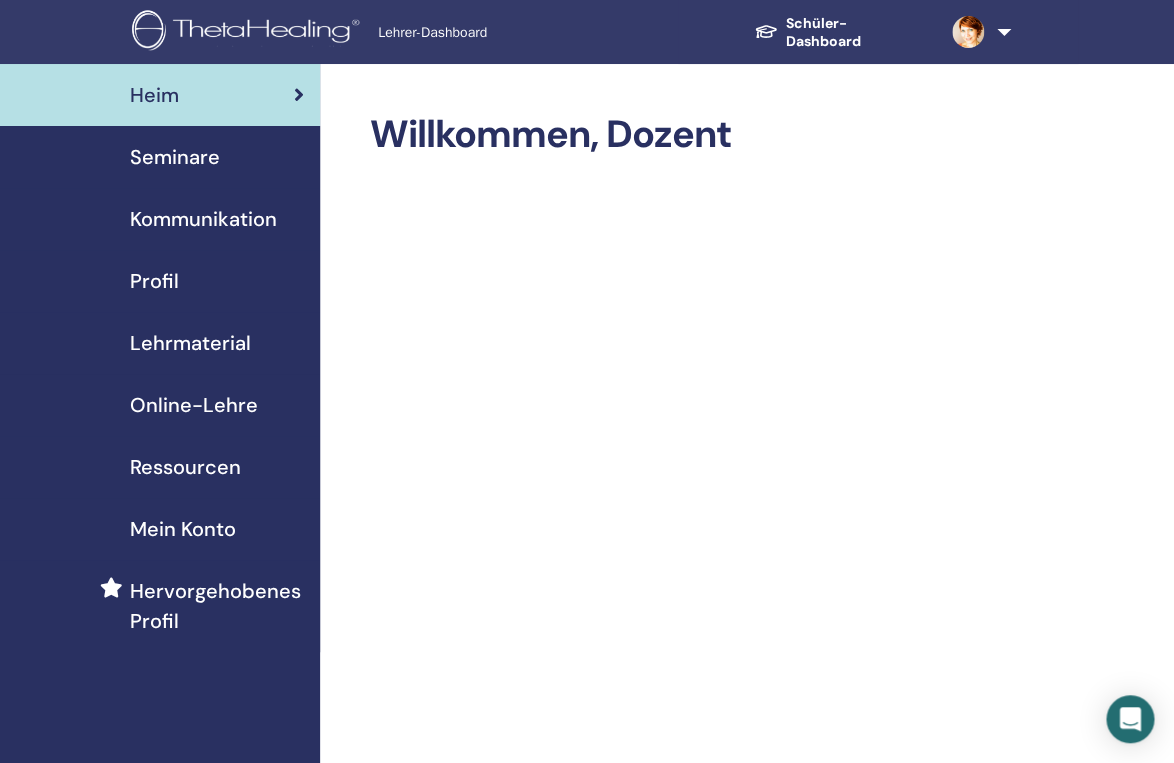 click at bounding box center (249, 32) 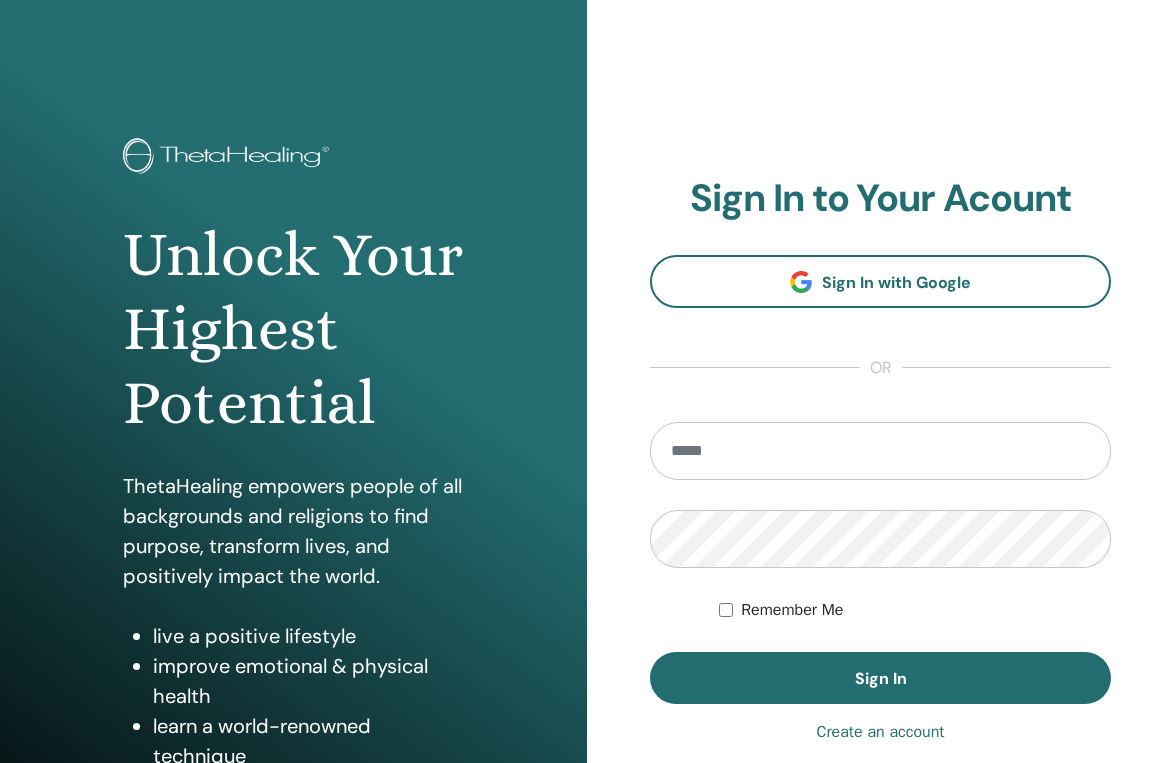 scroll, scrollTop: 0, scrollLeft: 0, axis: both 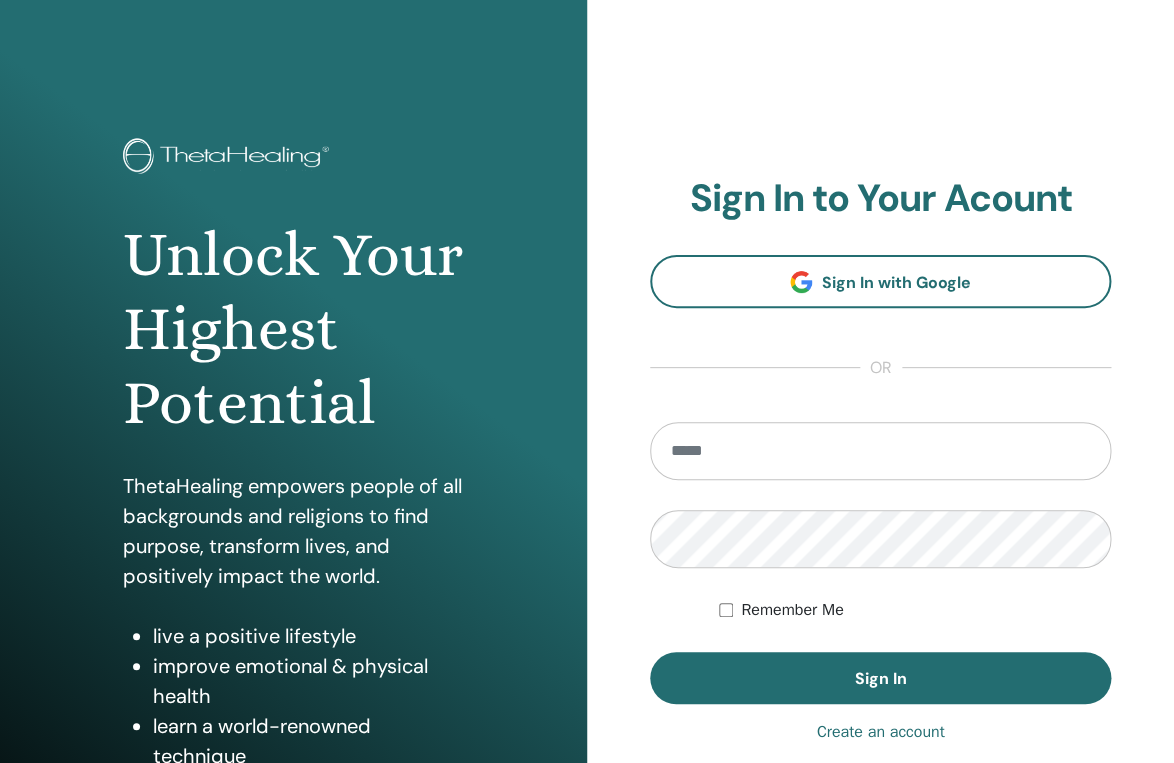 click at bounding box center [880, 451] 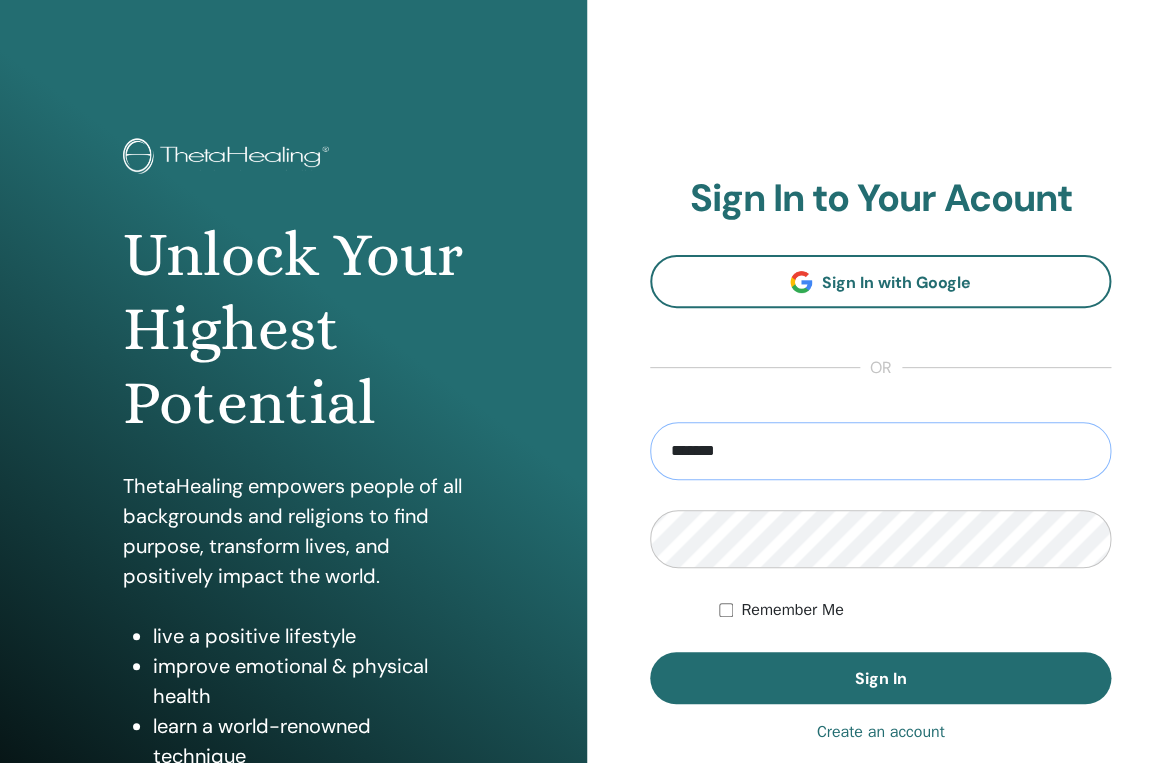 click on "*******" at bounding box center [880, 451] 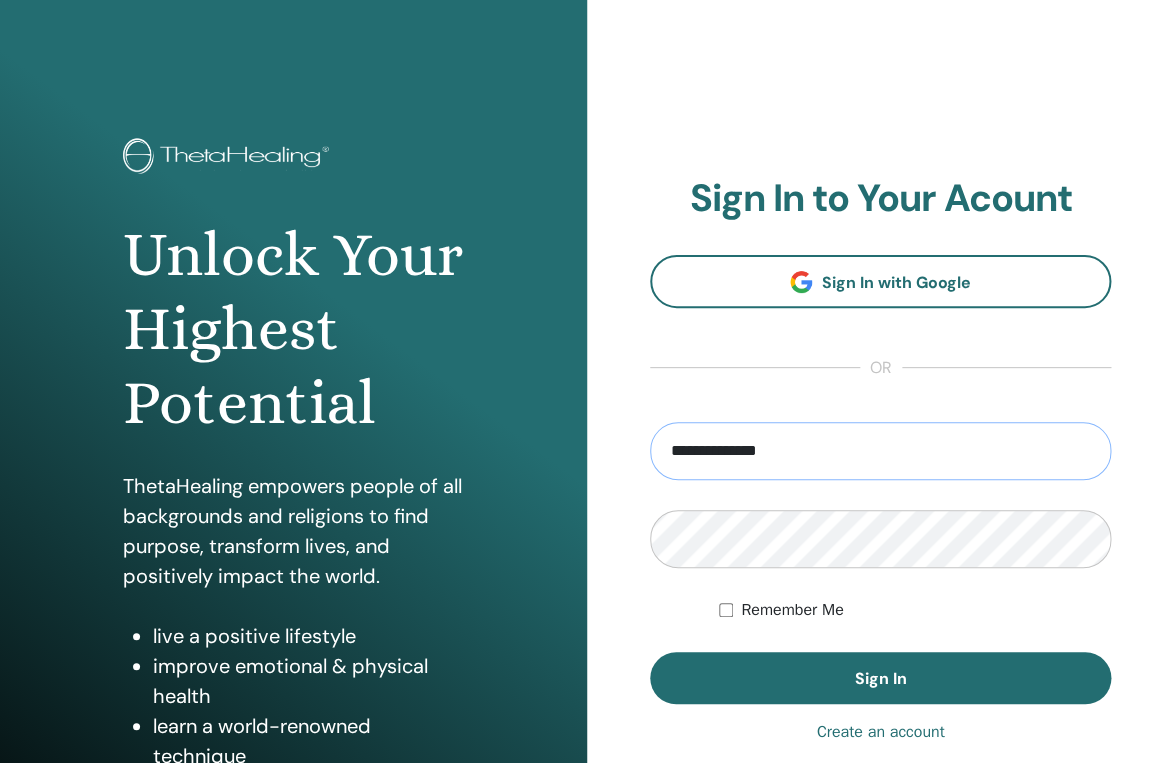 type on "**********" 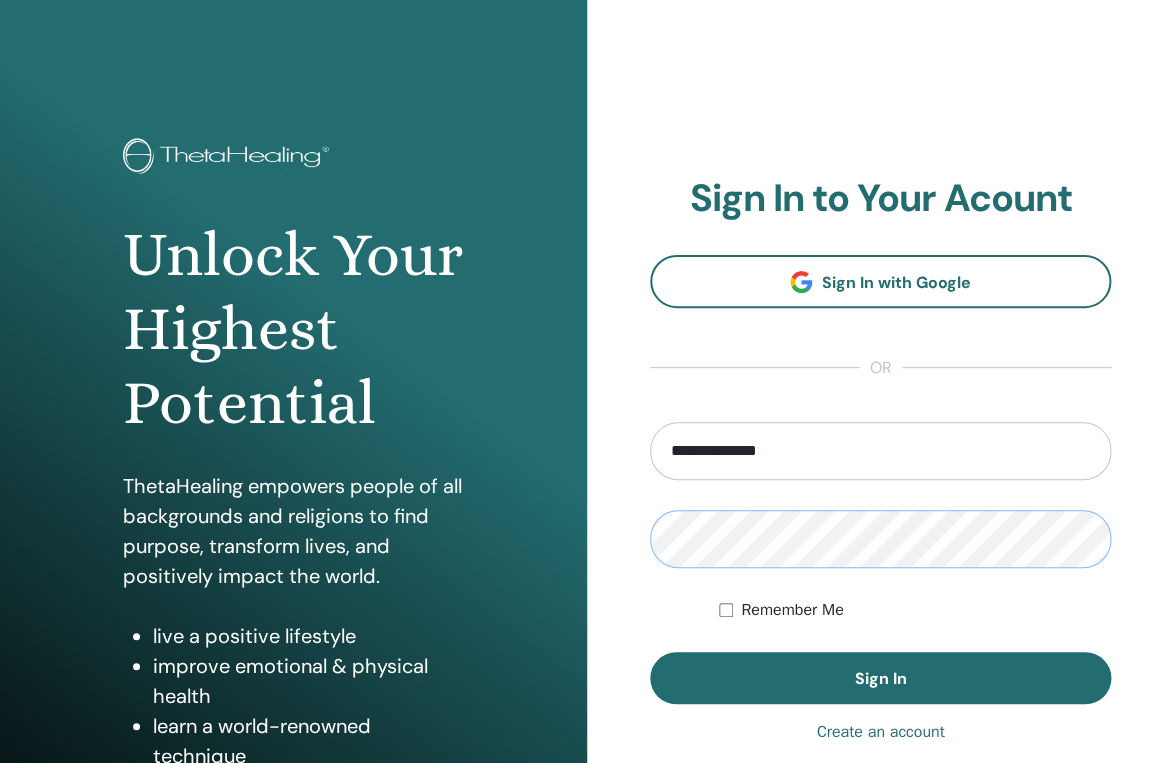 click on "Sign In" at bounding box center [880, 678] 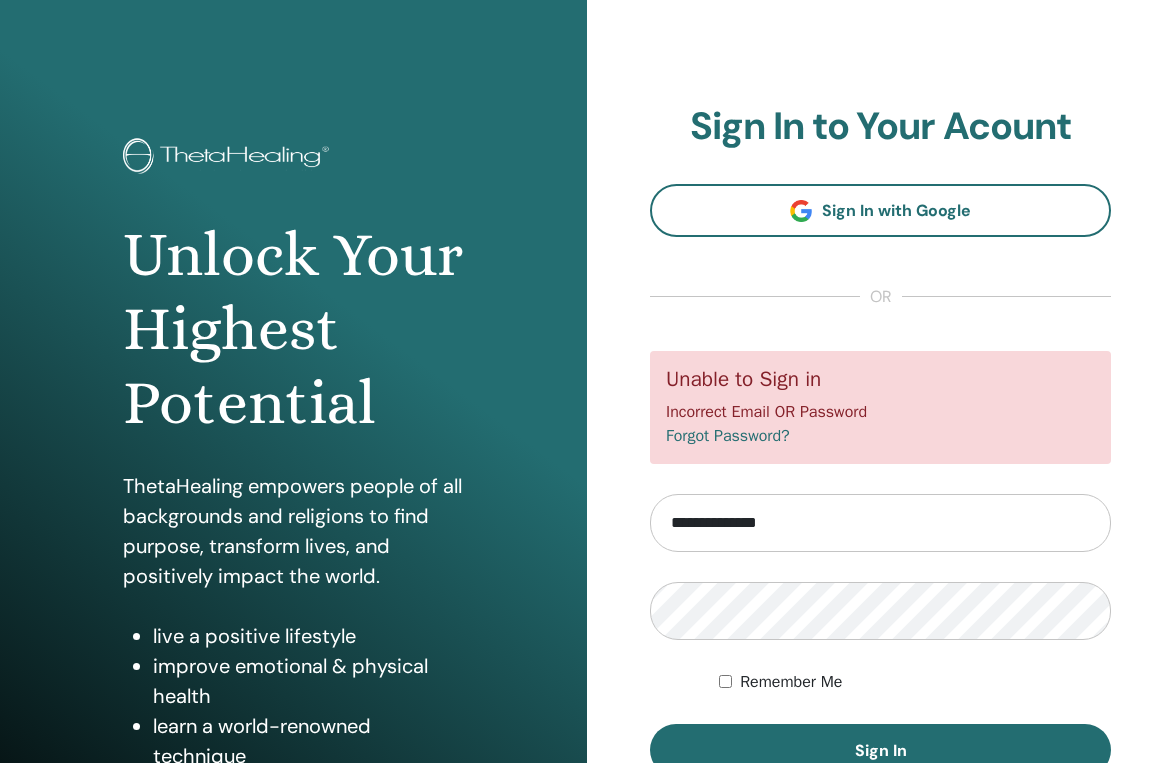 scroll, scrollTop: 0, scrollLeft: 0, axis: both 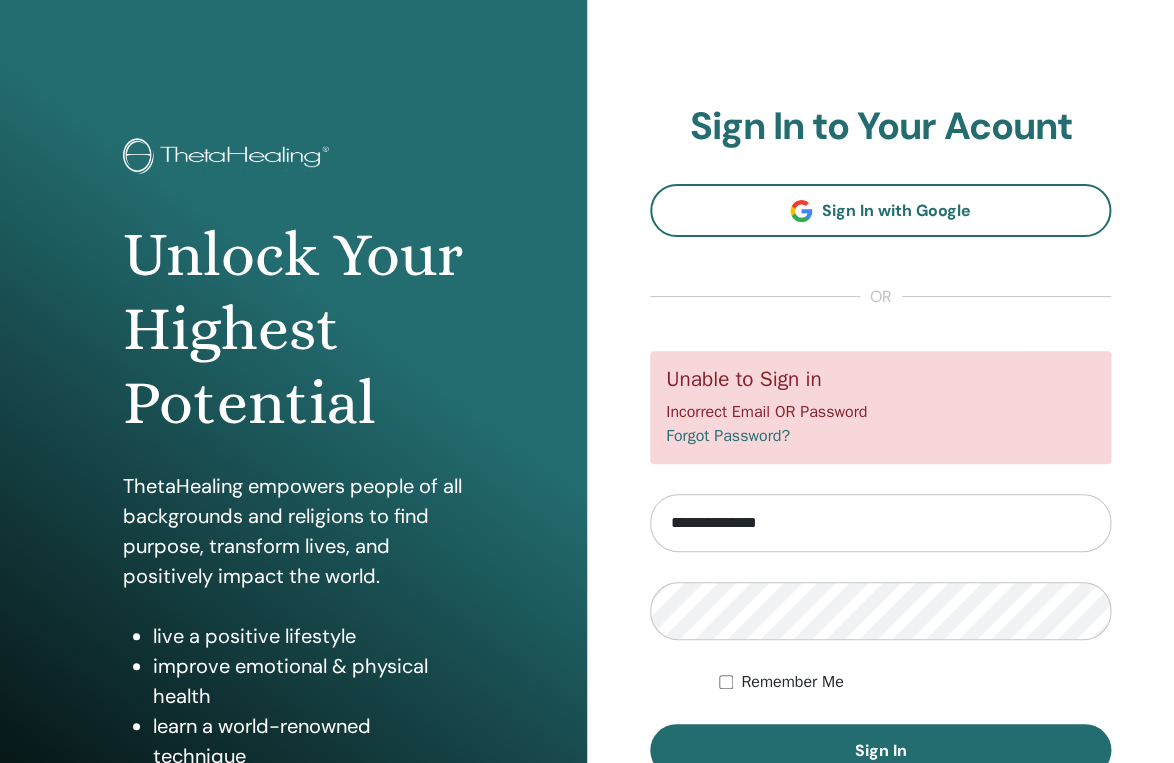 click on "Forgot Password?" at bounding box center [728, 436] 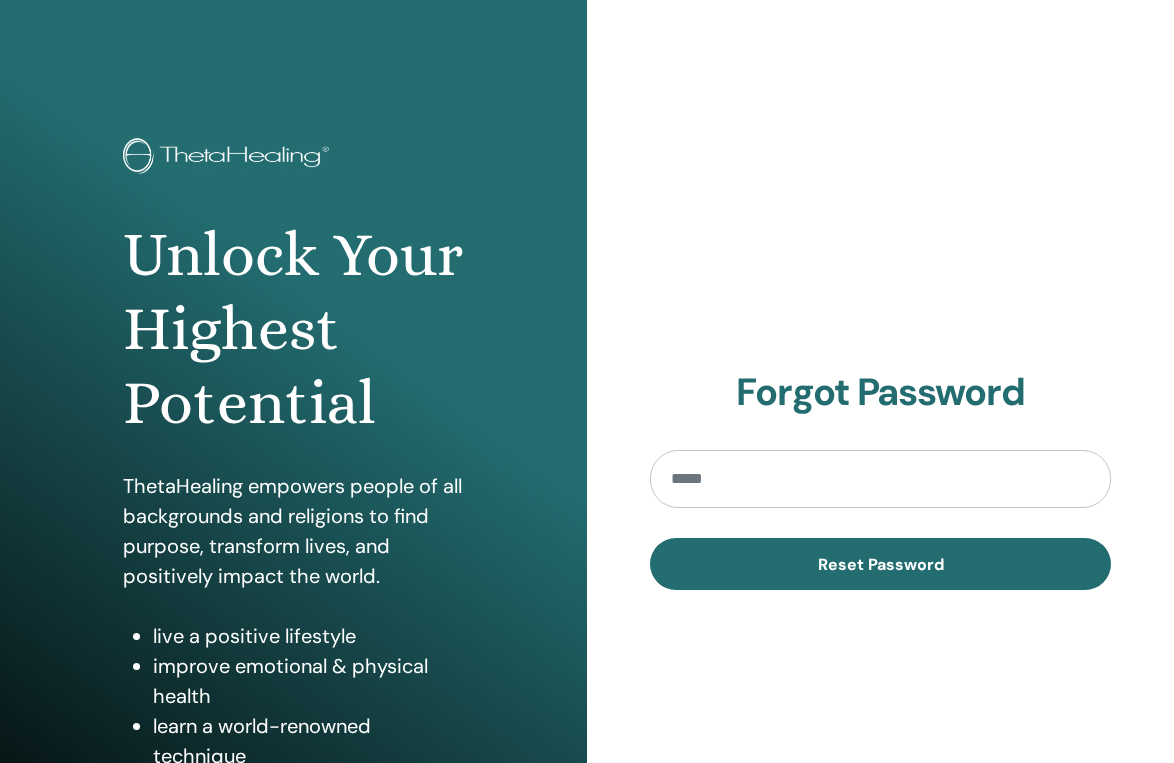 scroll, scrollTop: 0, scrollLeft: 0, axis: both 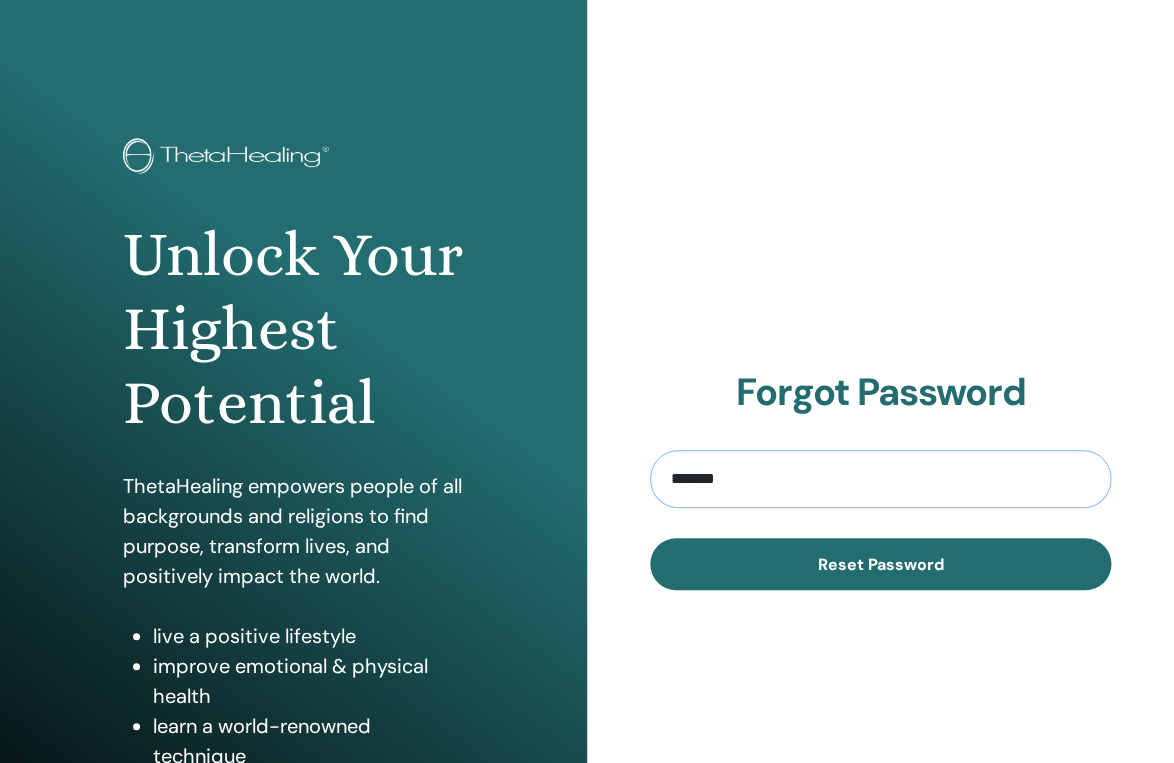 click on "*******" at bounding box center (880, 479) 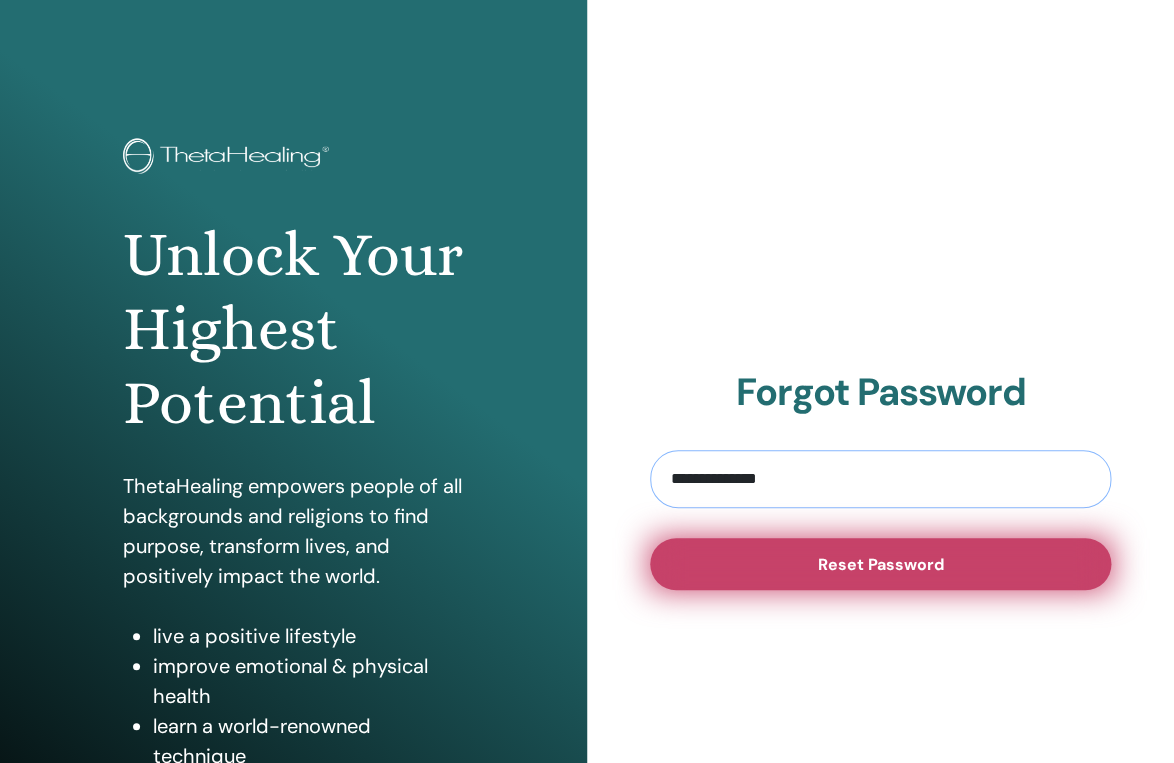 type on "**********" 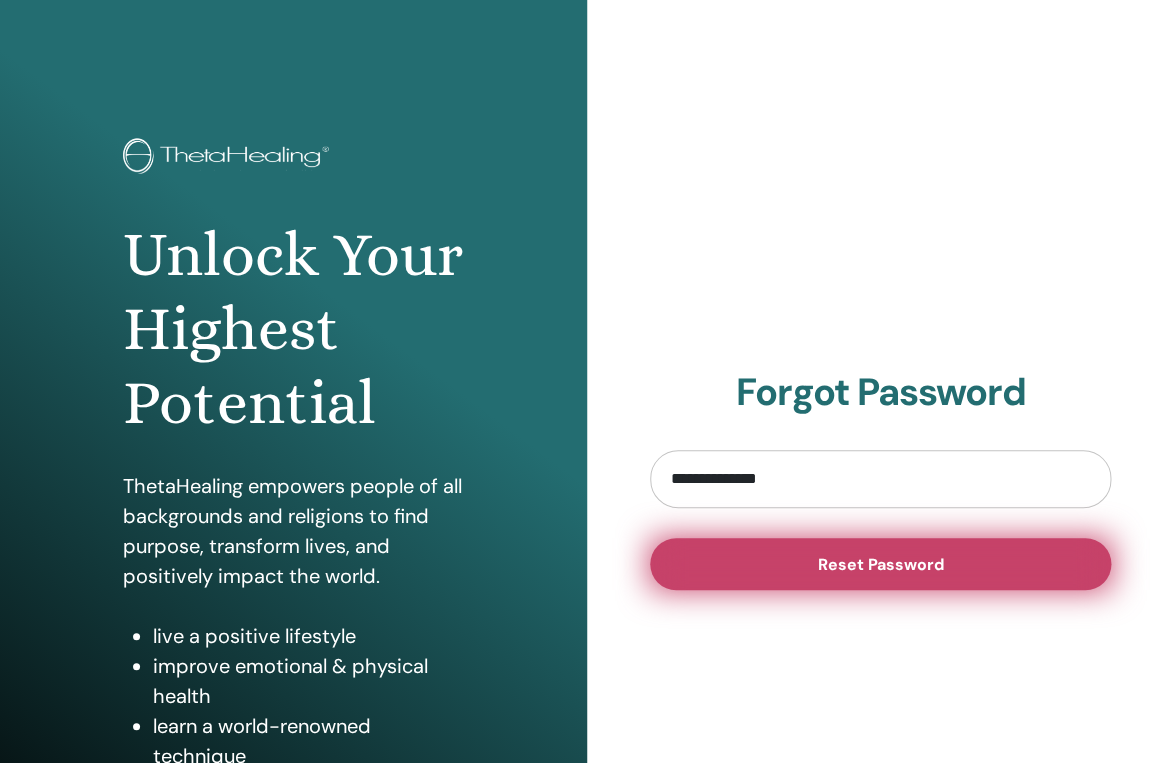 click on "Reset Password" at bounding box center [881, 564] 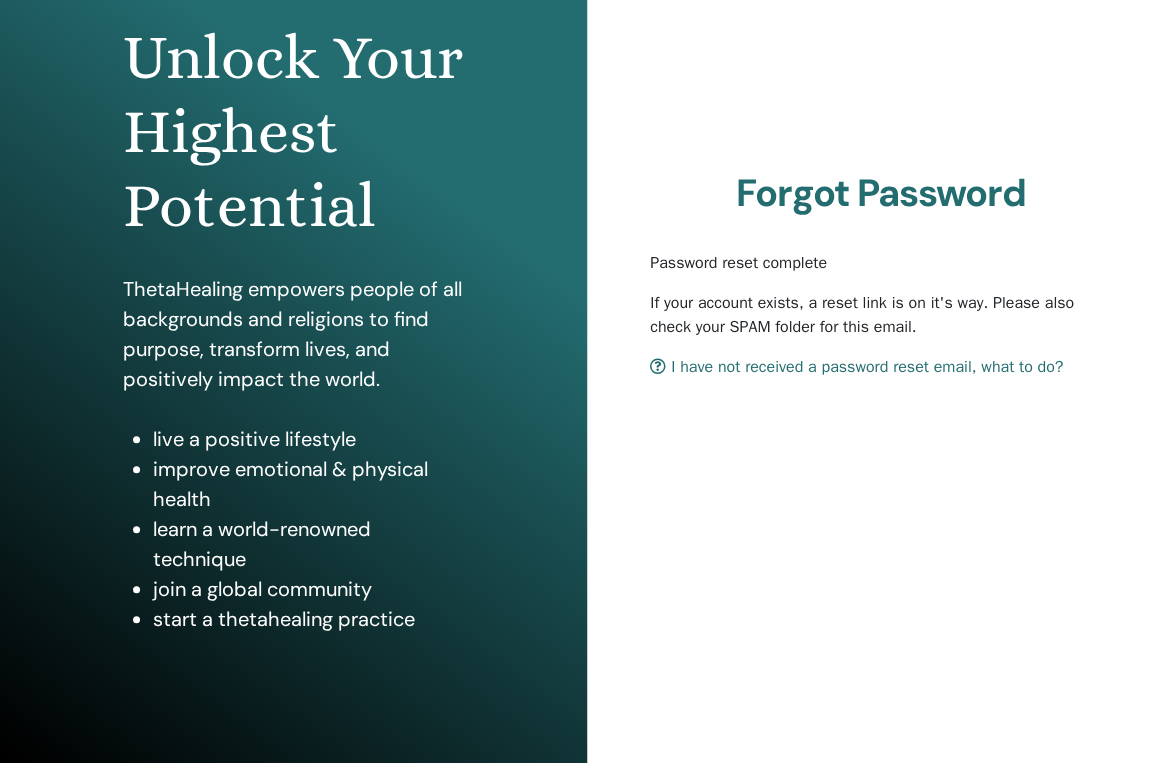 scroll, scrollTop: 0, scrollLeft: 0, axis: both 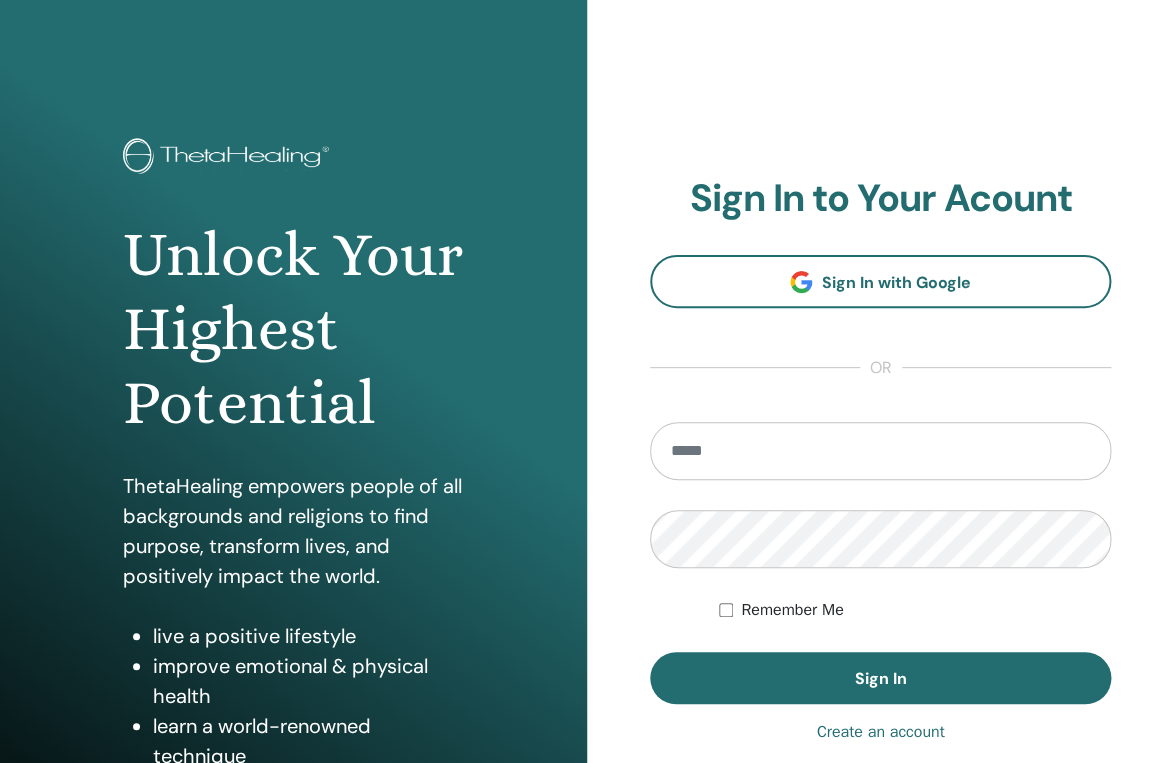 click on "Sign In to Your Acount
Sign In with Google
or
Remember Me
Sign In" at bounding box center [880, 440] 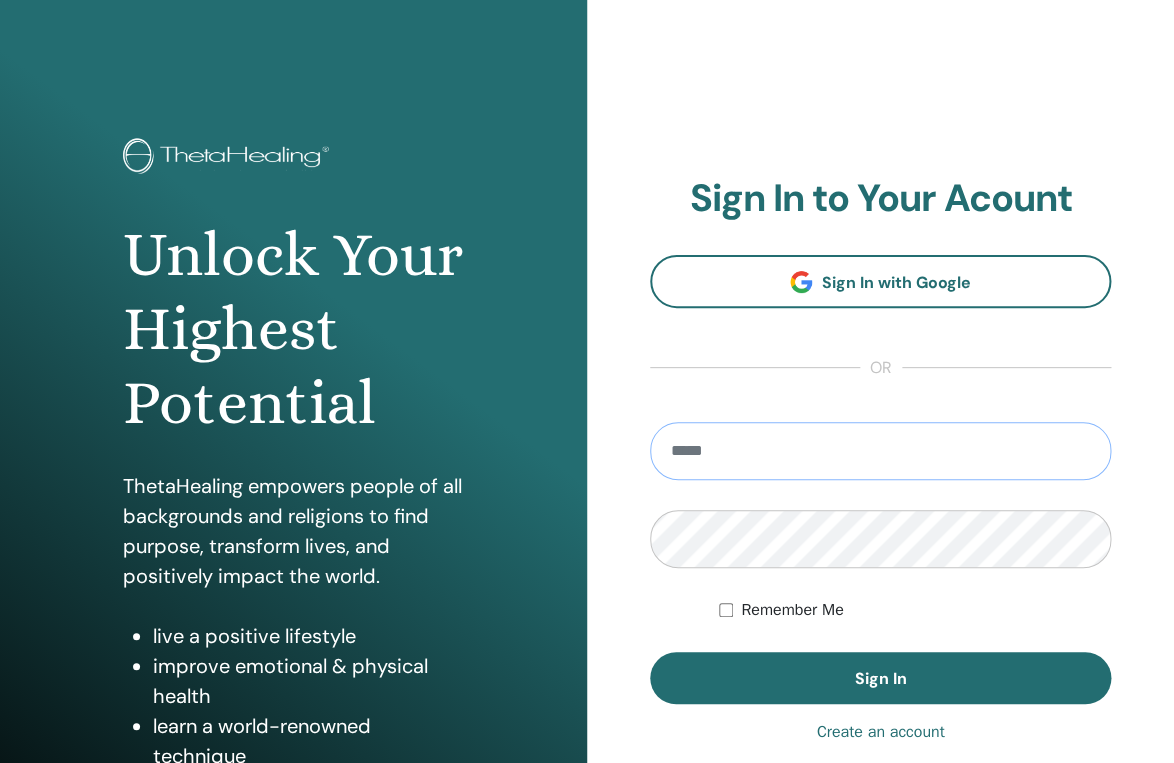 click at bounding box center (880, 451) 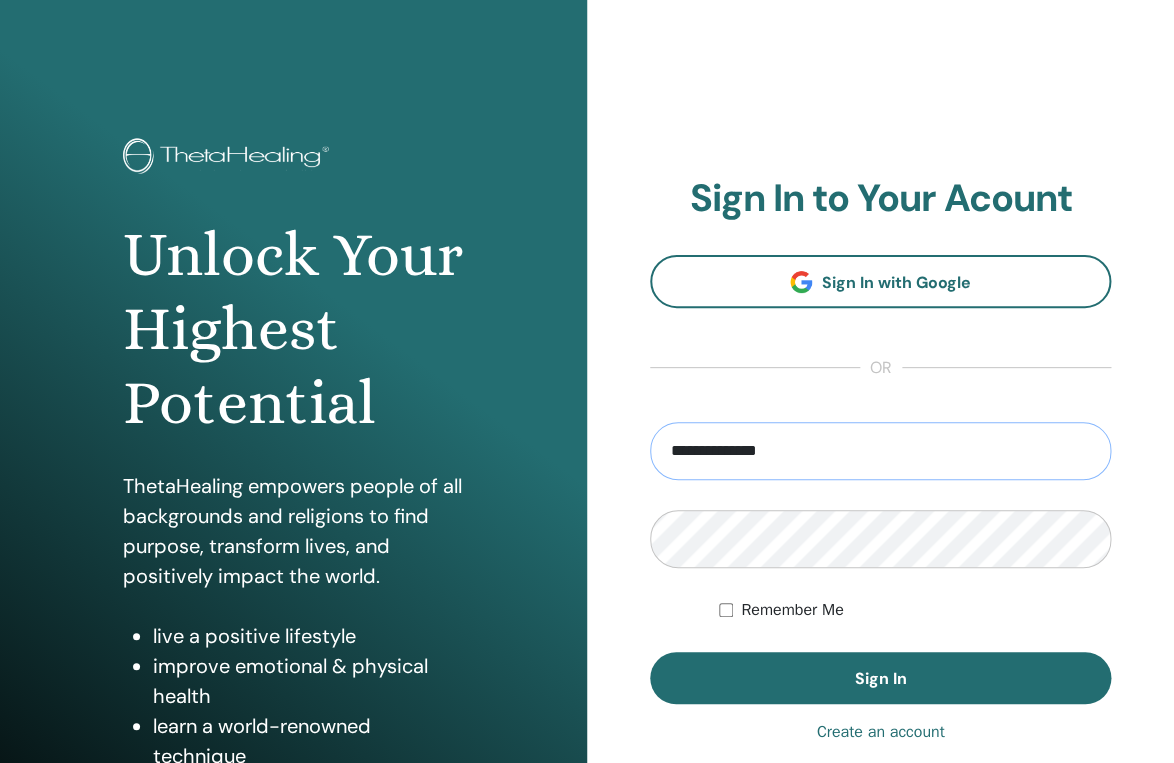 type on "**********" 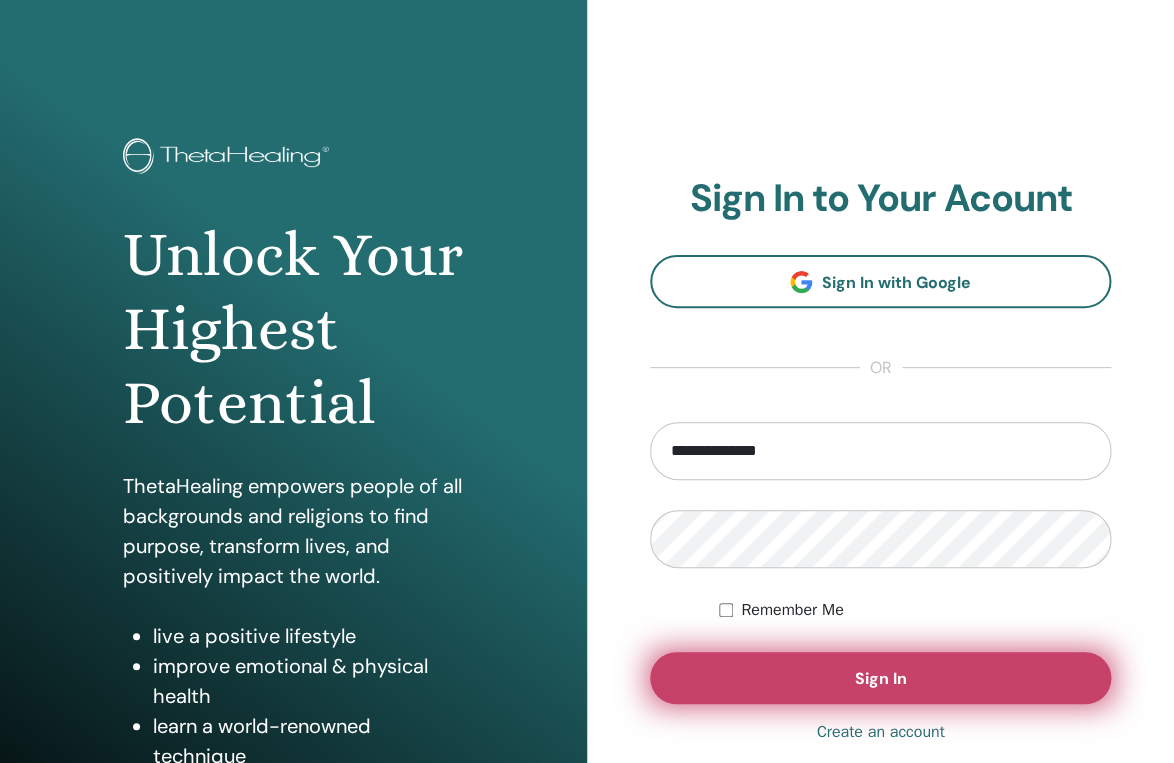 click on "Sign In" at bounding box center [880, 678] 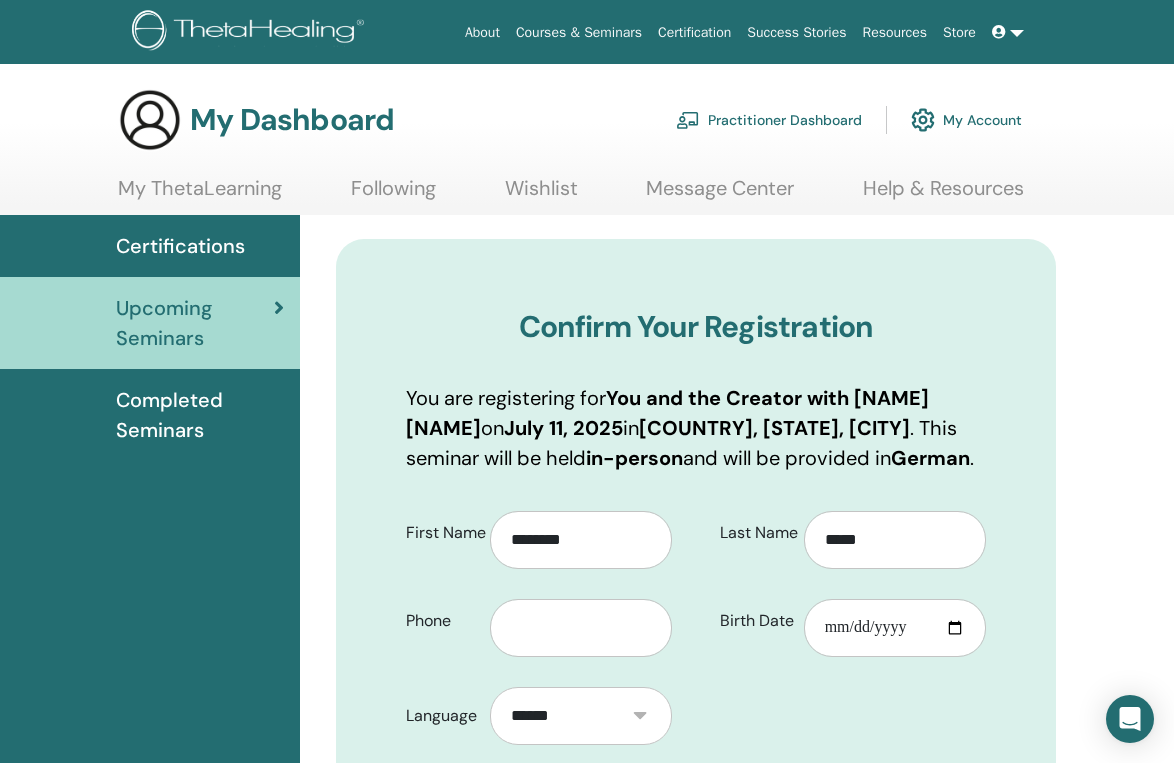 scroll, scrollTop: 0, scrollLeft: 0, axis: both 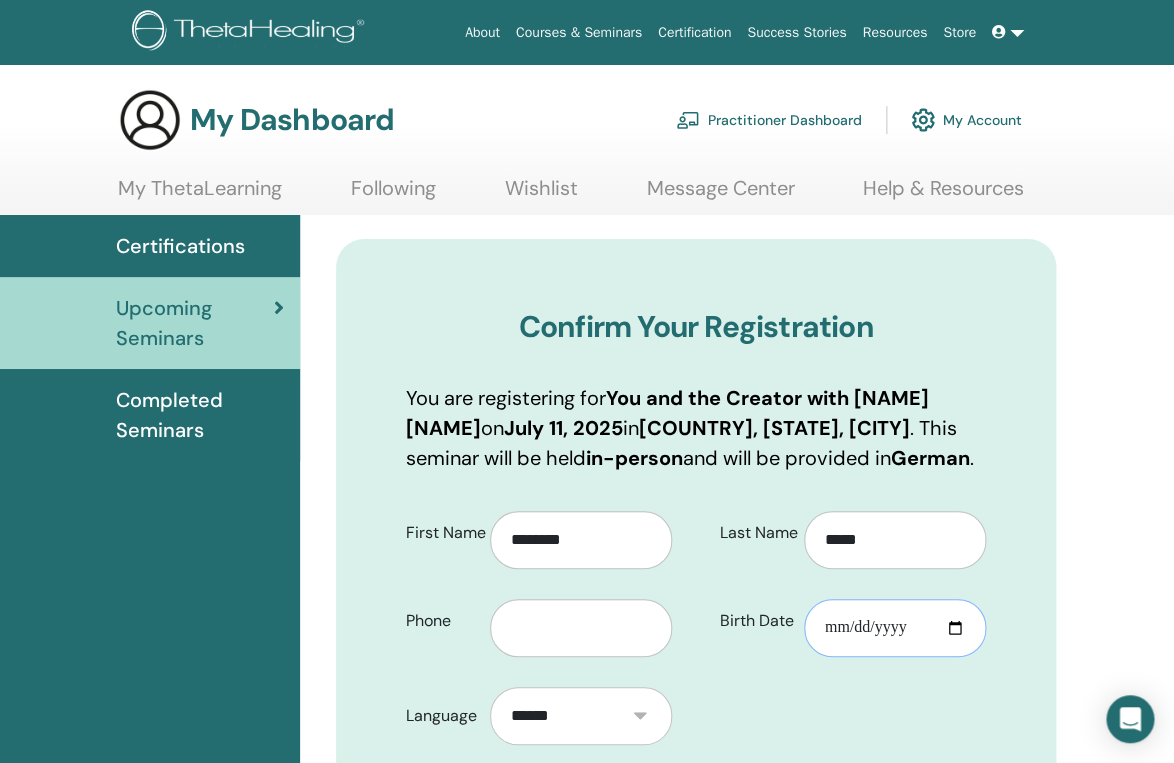 click on "Birth Date" at bounding box center [895, 628] 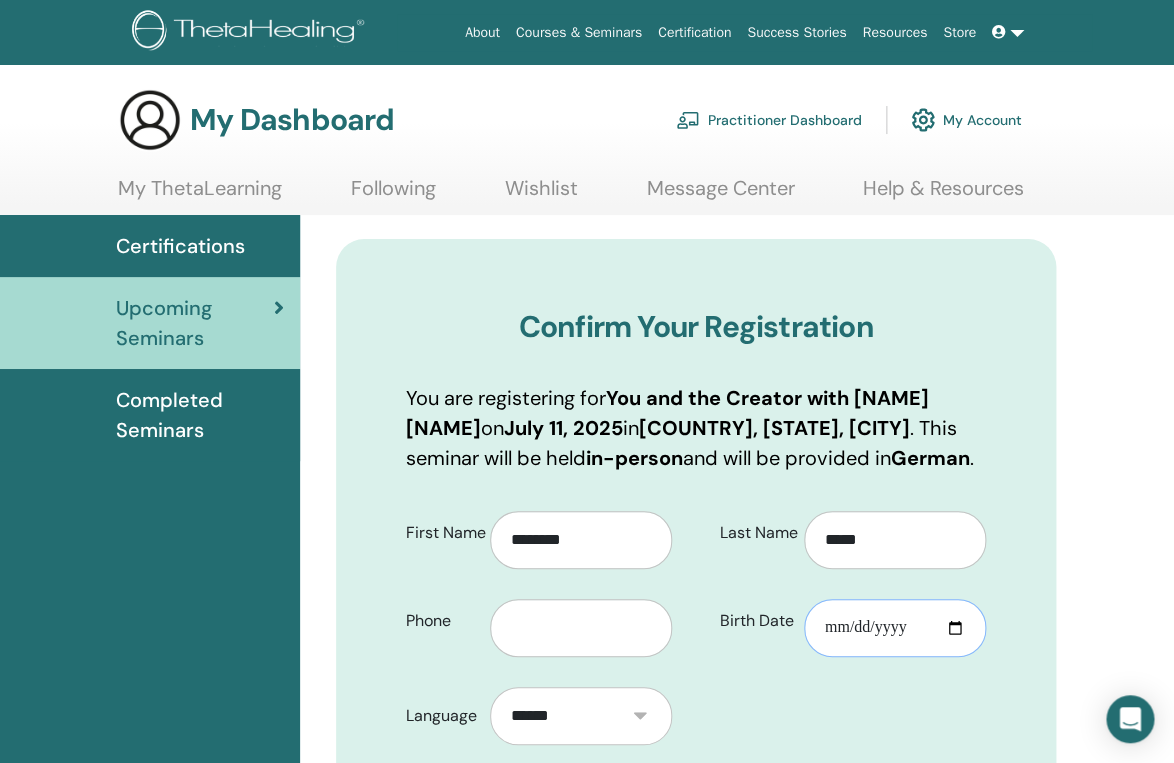 type on "**********" 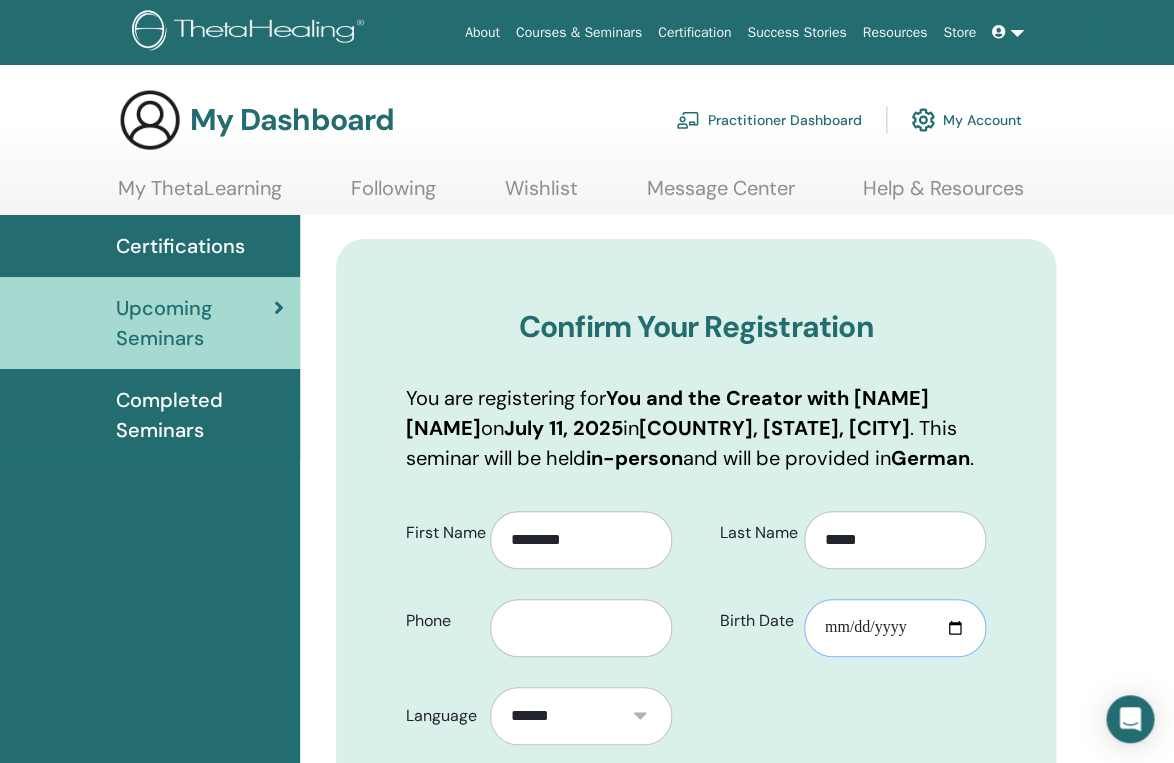 click on "**********" at bounding box center (895, 628) 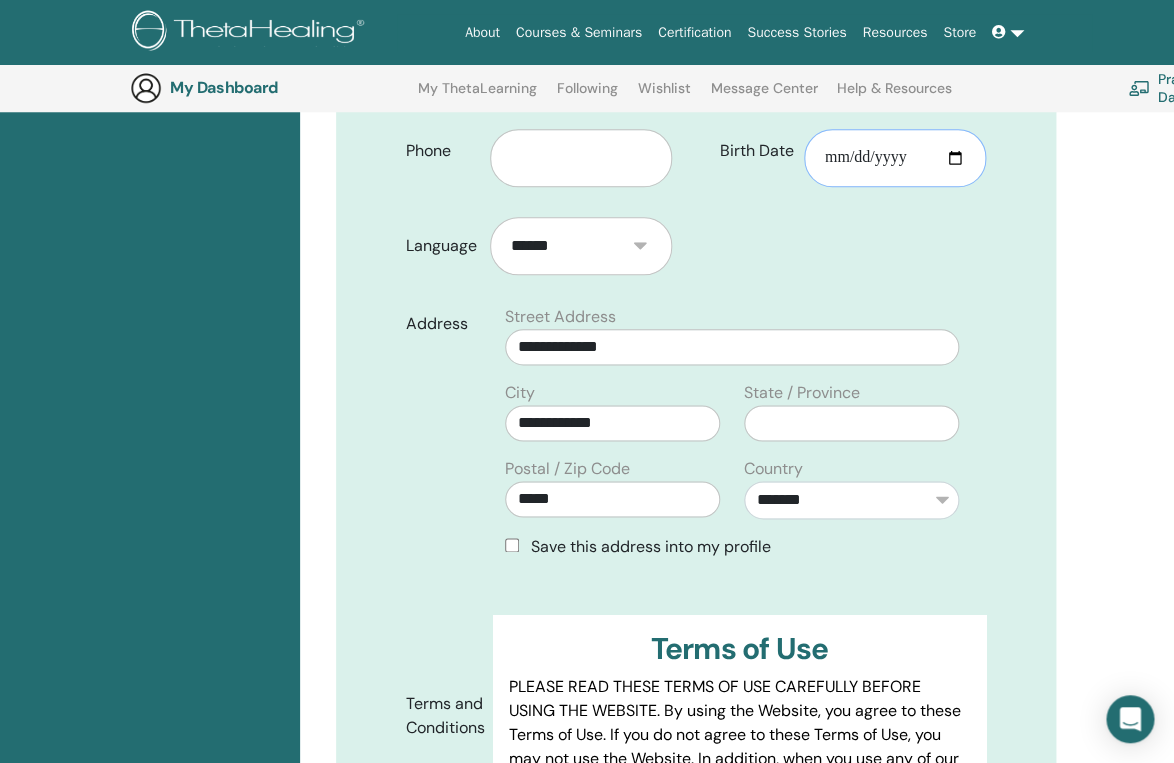 scroll, scrollTop: 519, scrollLeft: 0, axis: vertical 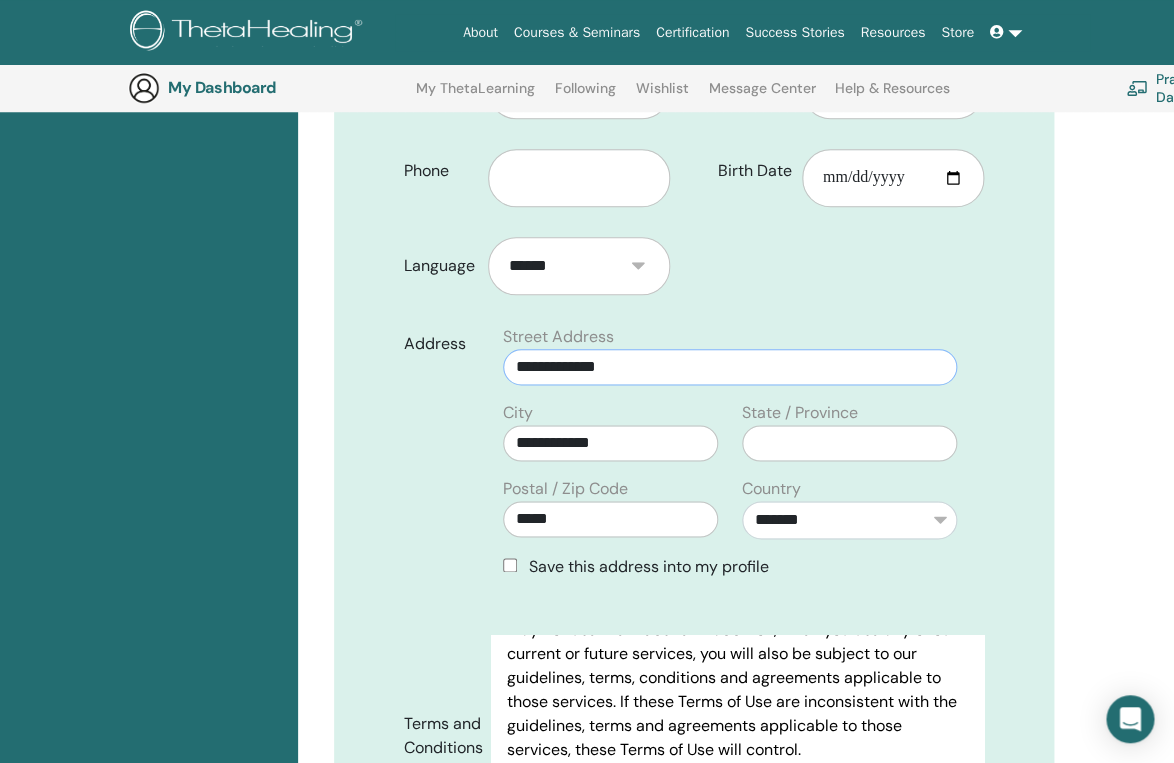 click on "**********" at bounding box center (730, 367) 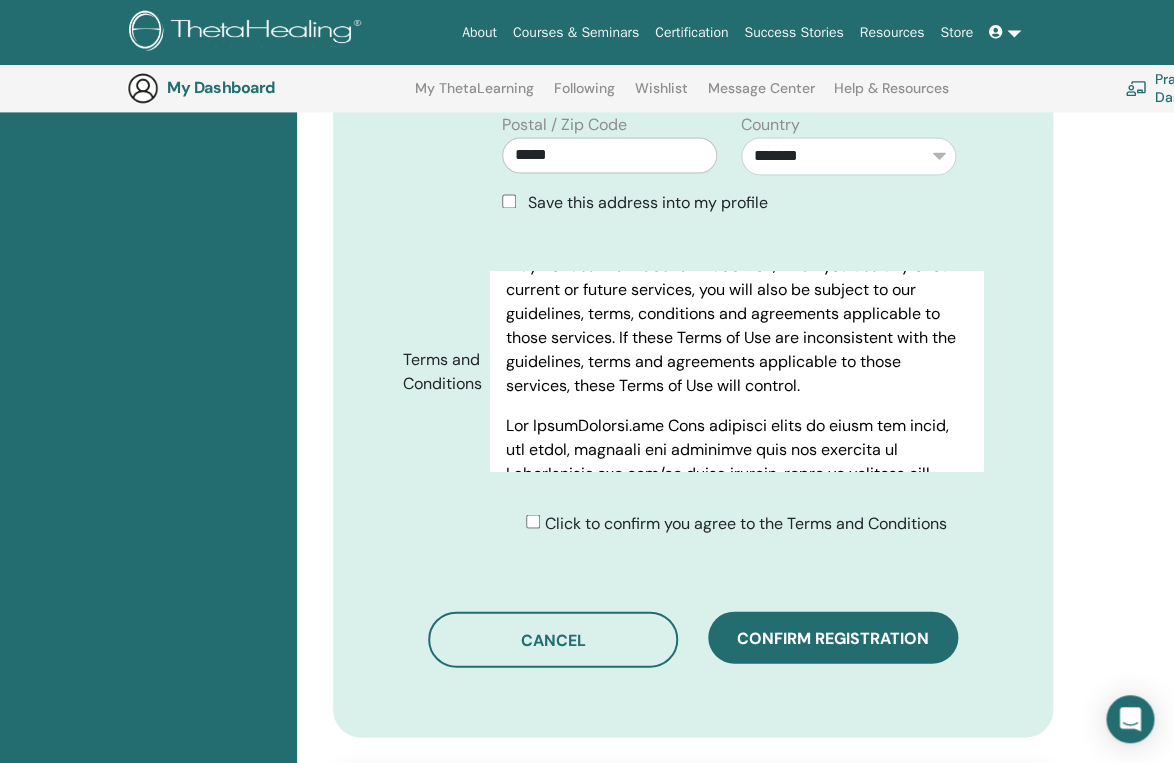 scroll, scrollTop: 885, scrollLeft: 4, axis: both 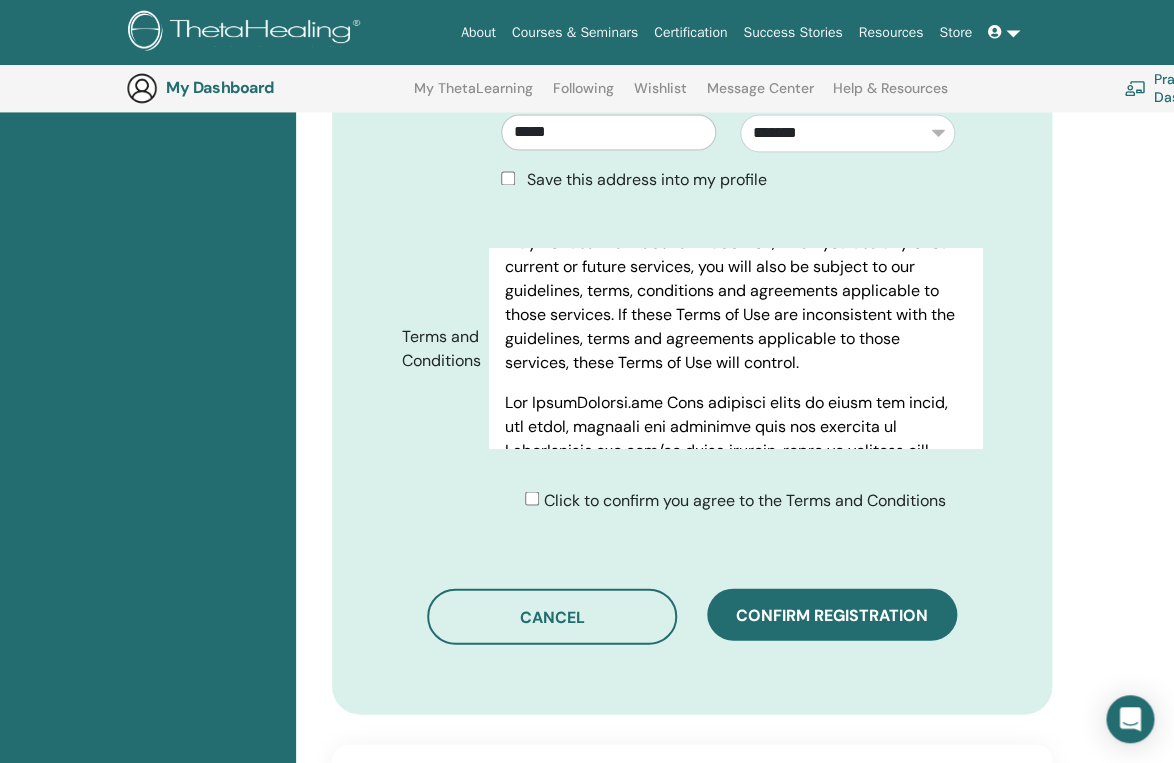type on "**********" 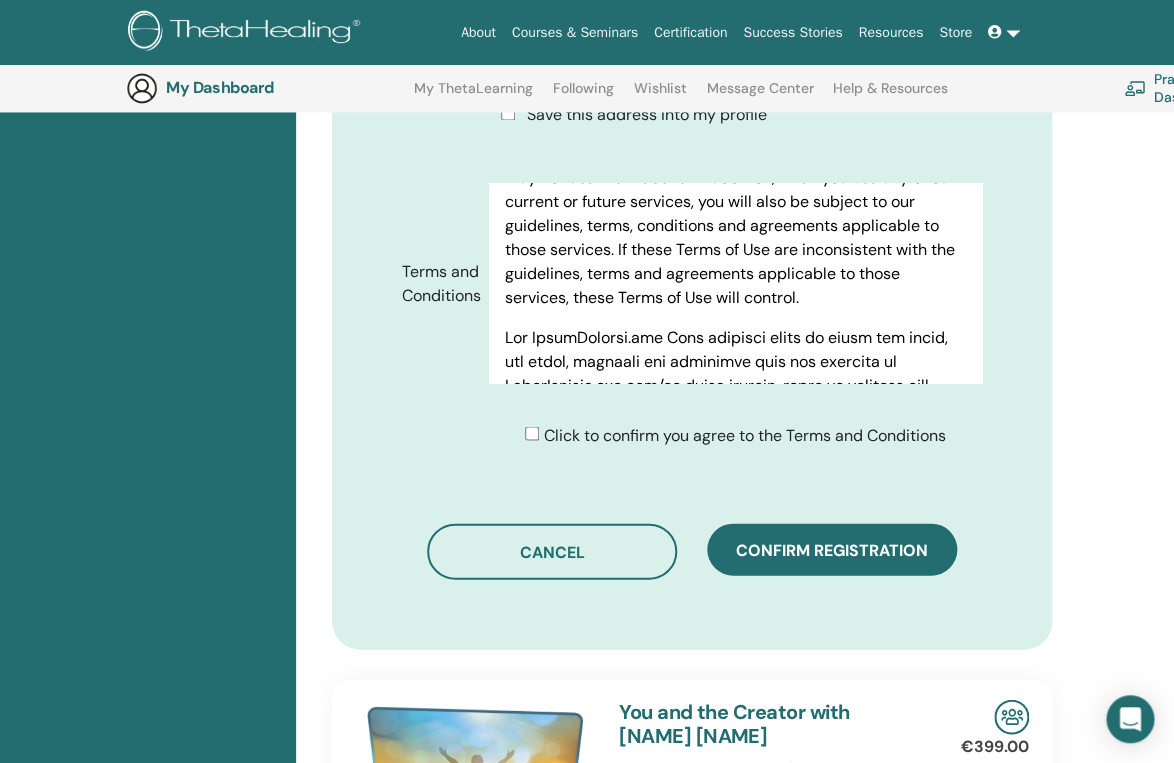 scroll, scrollTop: 968, scrollLeft: 4, axis: both 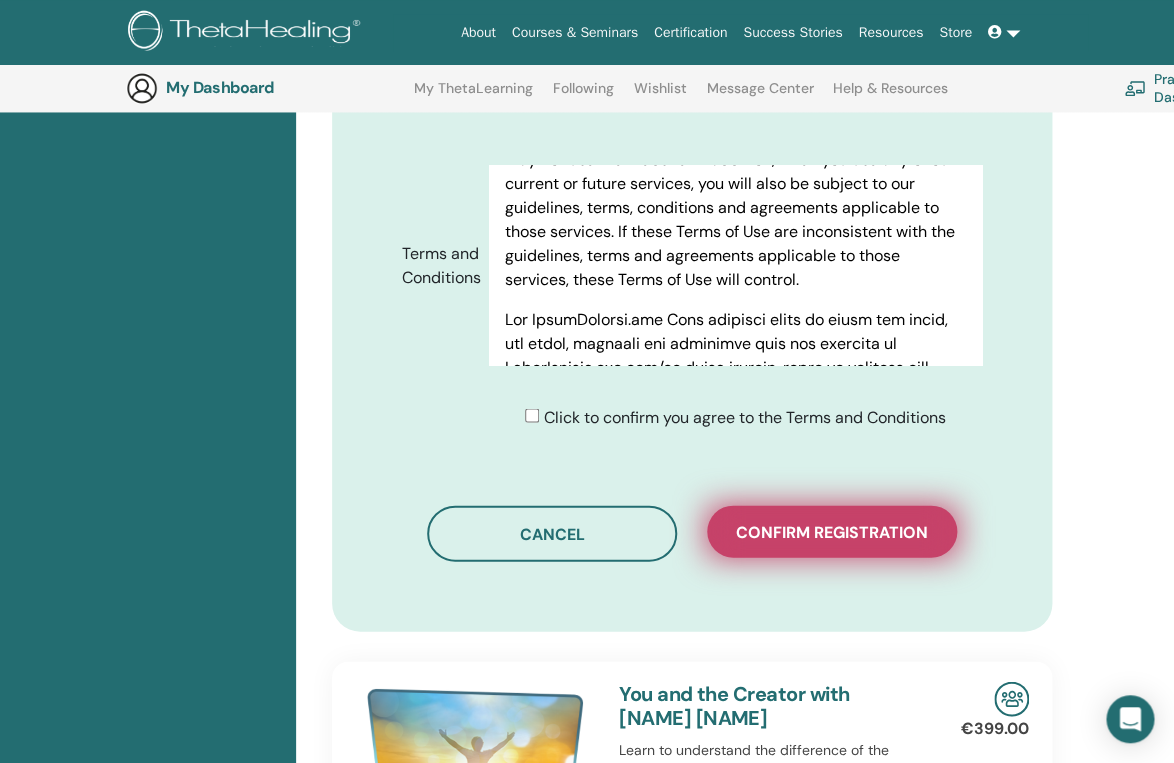 click on "Confirm registration" at bounding box center (832, 531) 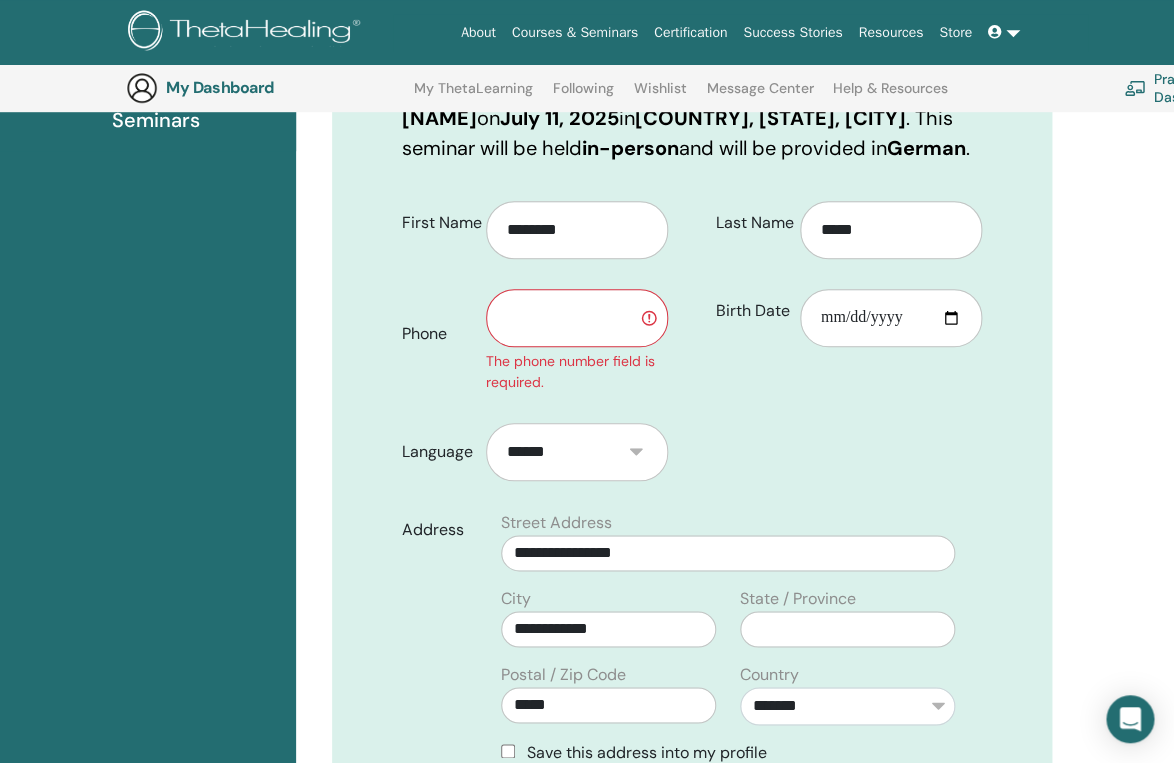 scroll, scrollTop: 336, scrollLeft: 4, axis: both 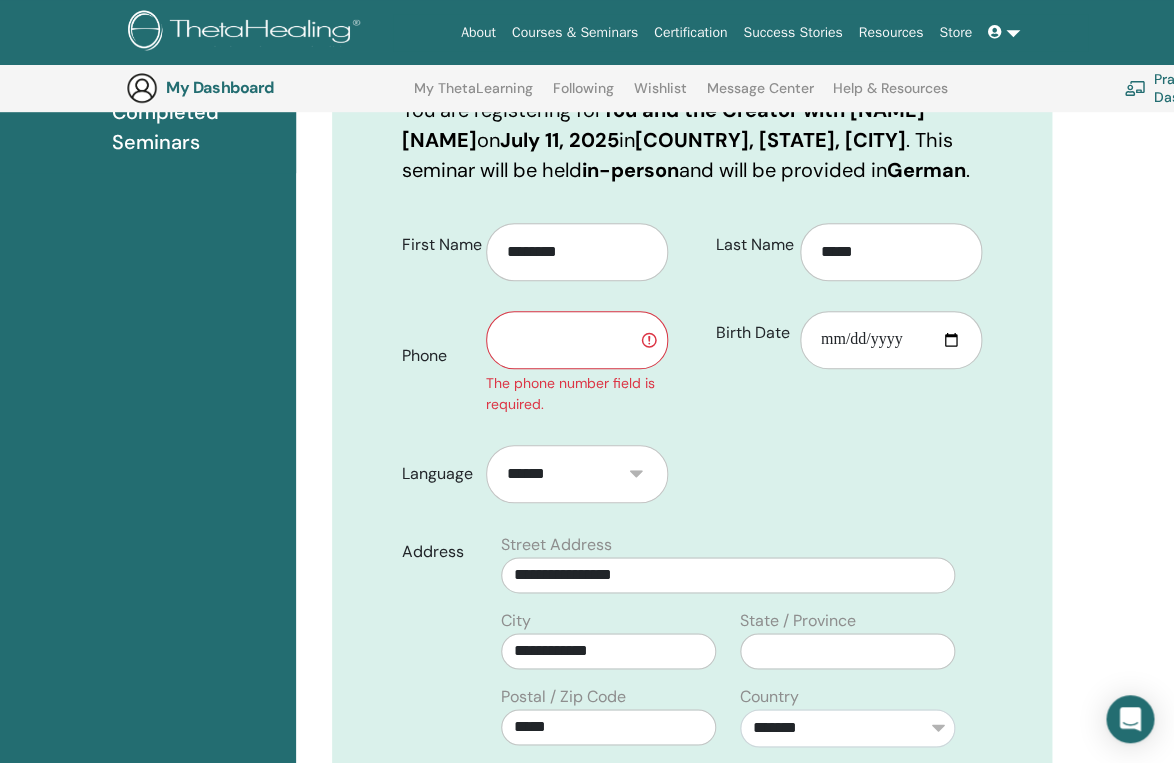 click at bounding box center [577, 340] 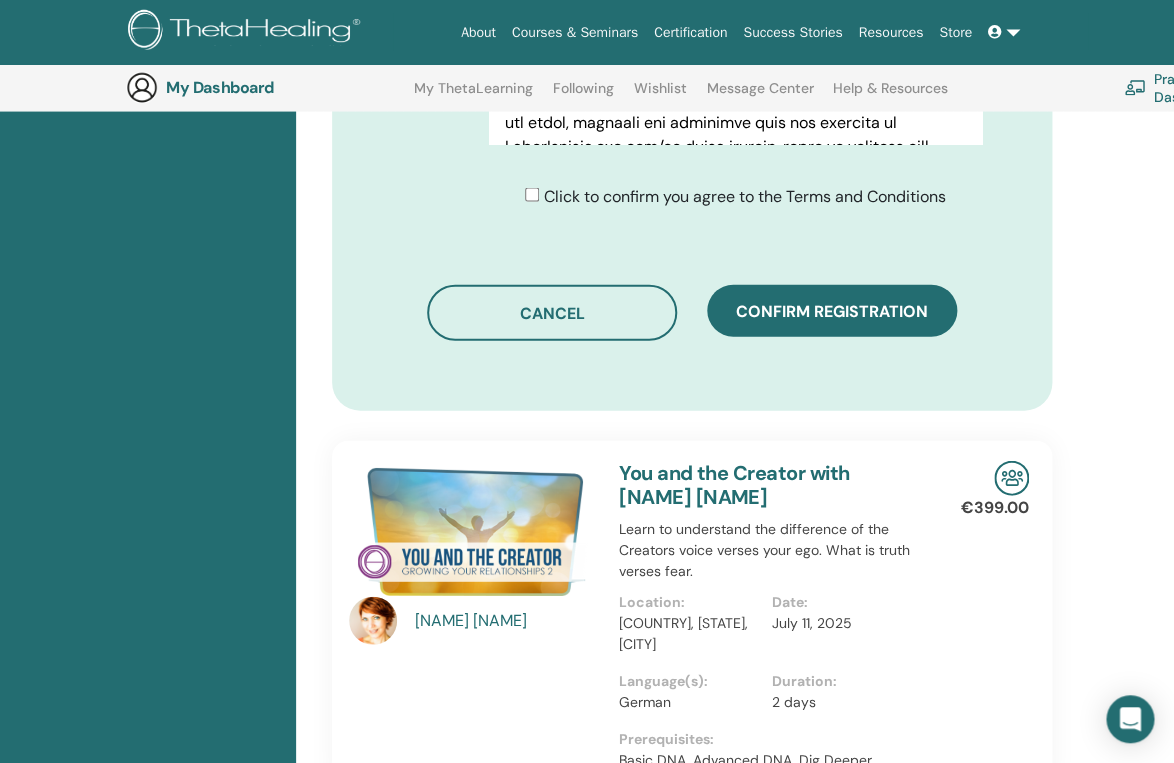 scroll, scrollTop: 1233, scrollLeft: 4, axis: both 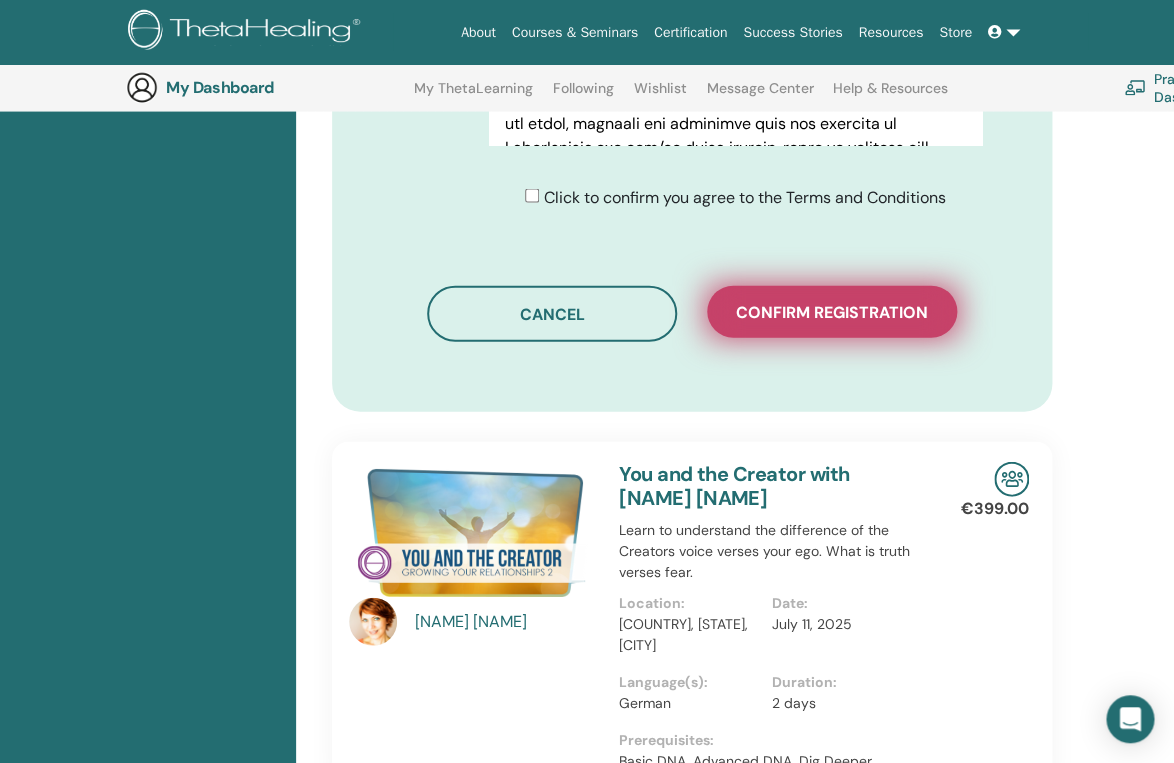 type on "**********" 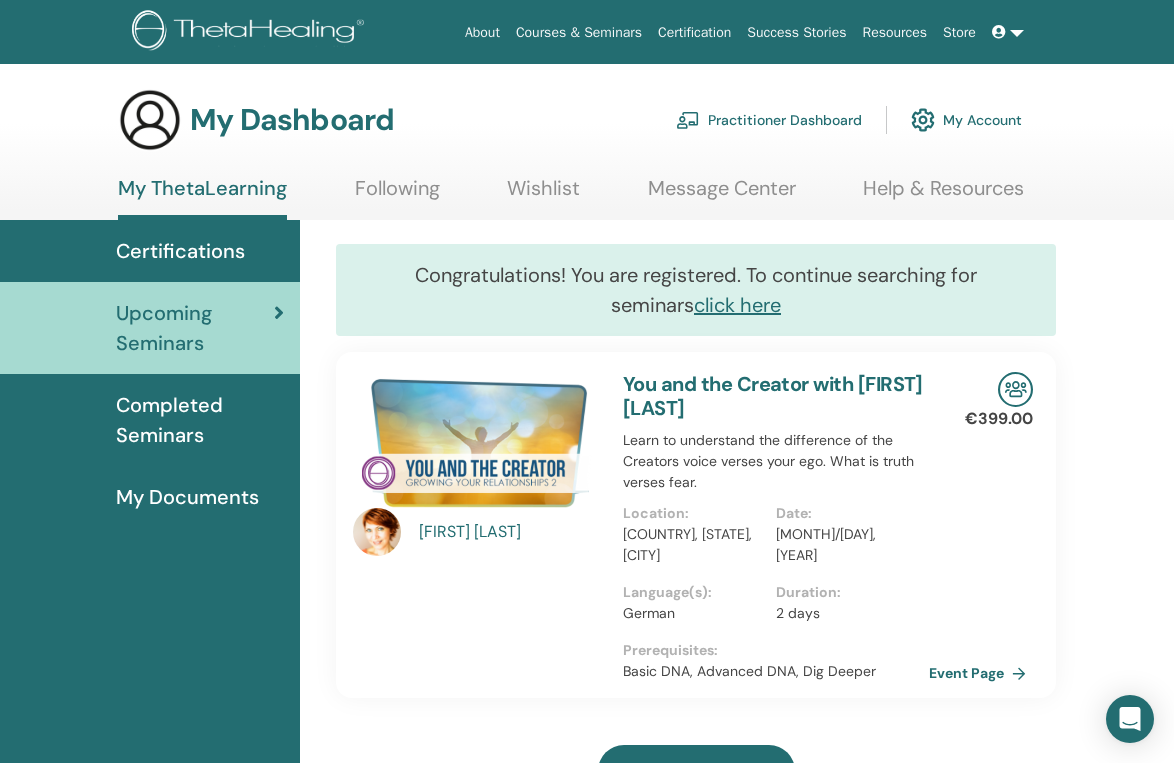 scroll, scrollTop: 0, scrollLeft: 0, axis: both 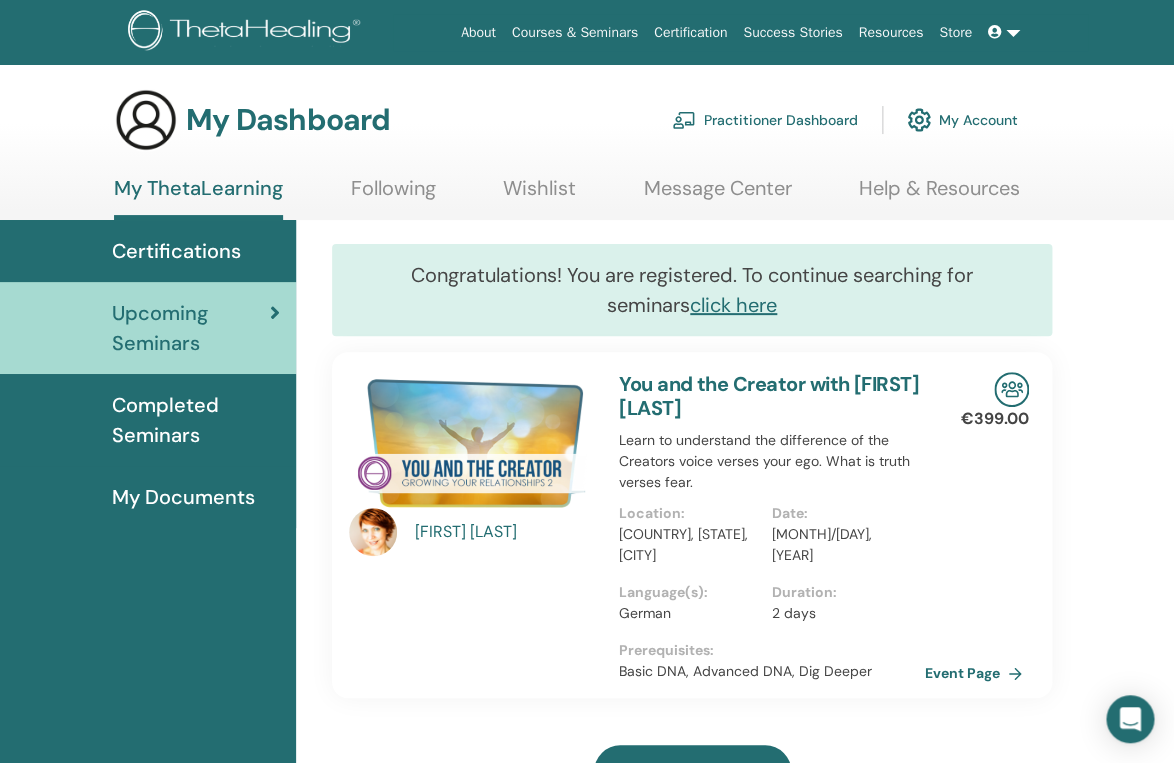click at bounding box center (1004, 32) 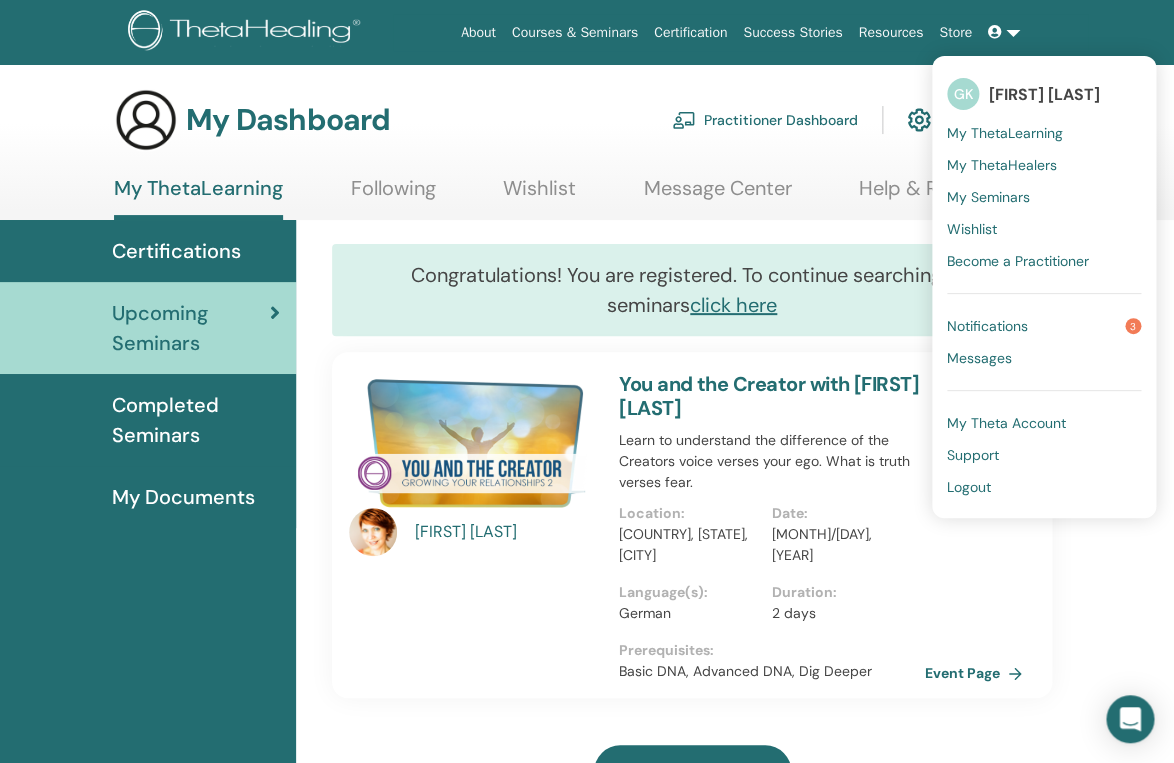click on "Logout" at bounding box center (969, 487) 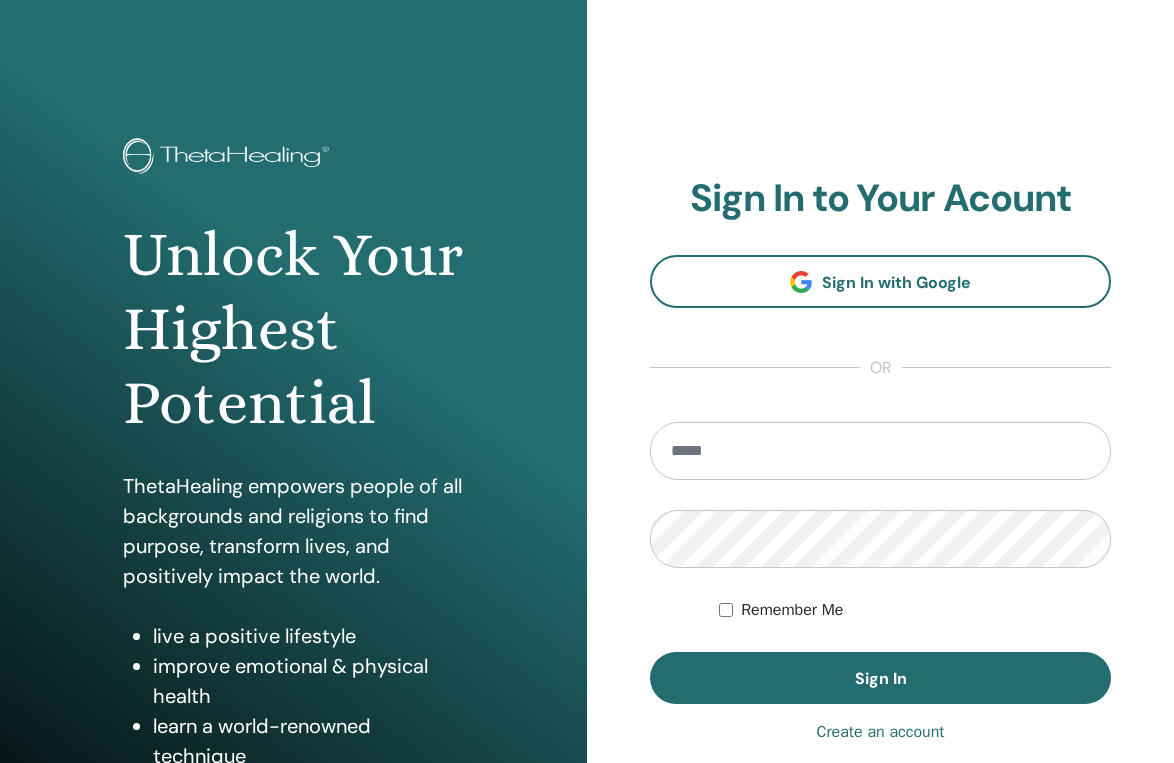 scroll, scrollTop: 0, scrollLeft: 0, axis: both 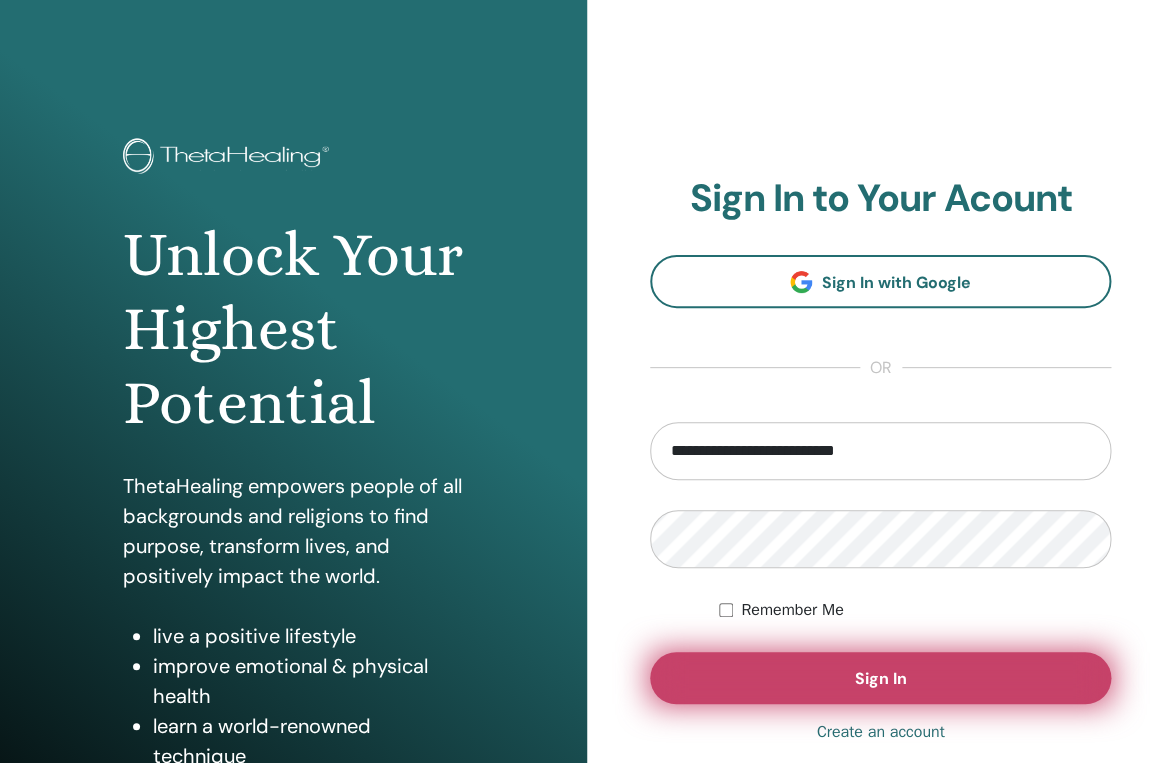 type on "**********" 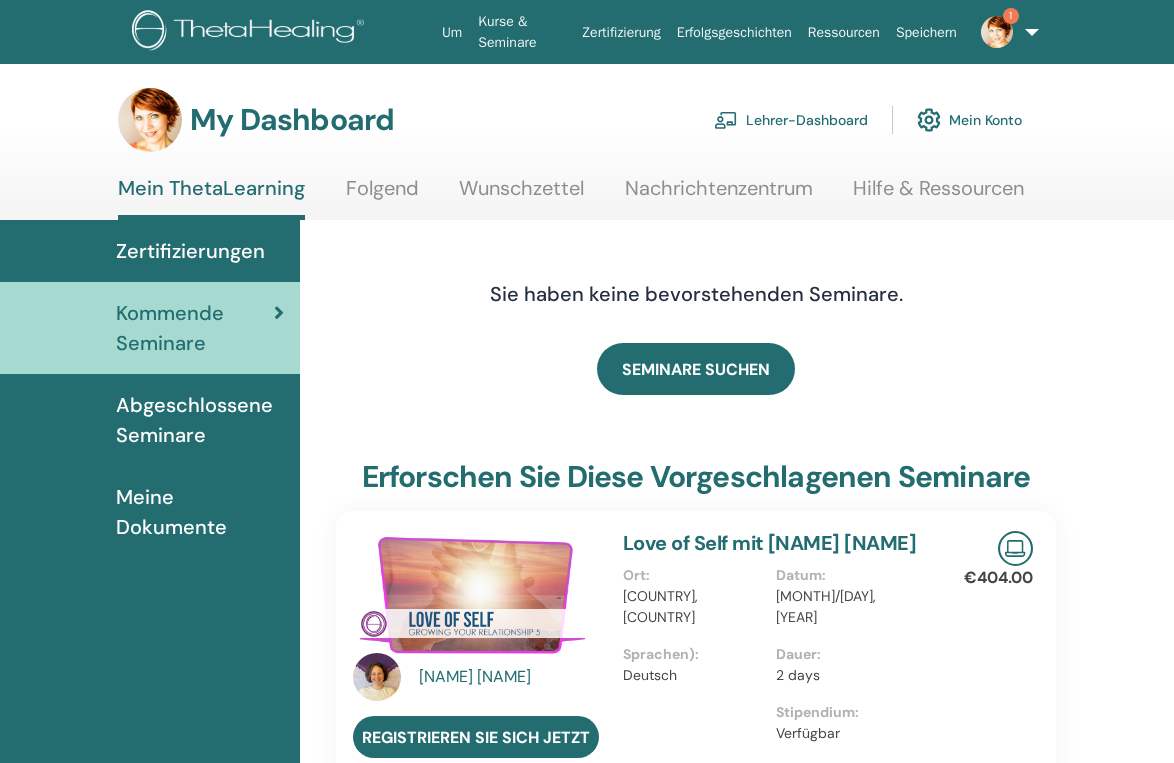 scroll, scrollTop: 0, scrollLeft: 0, axis: both 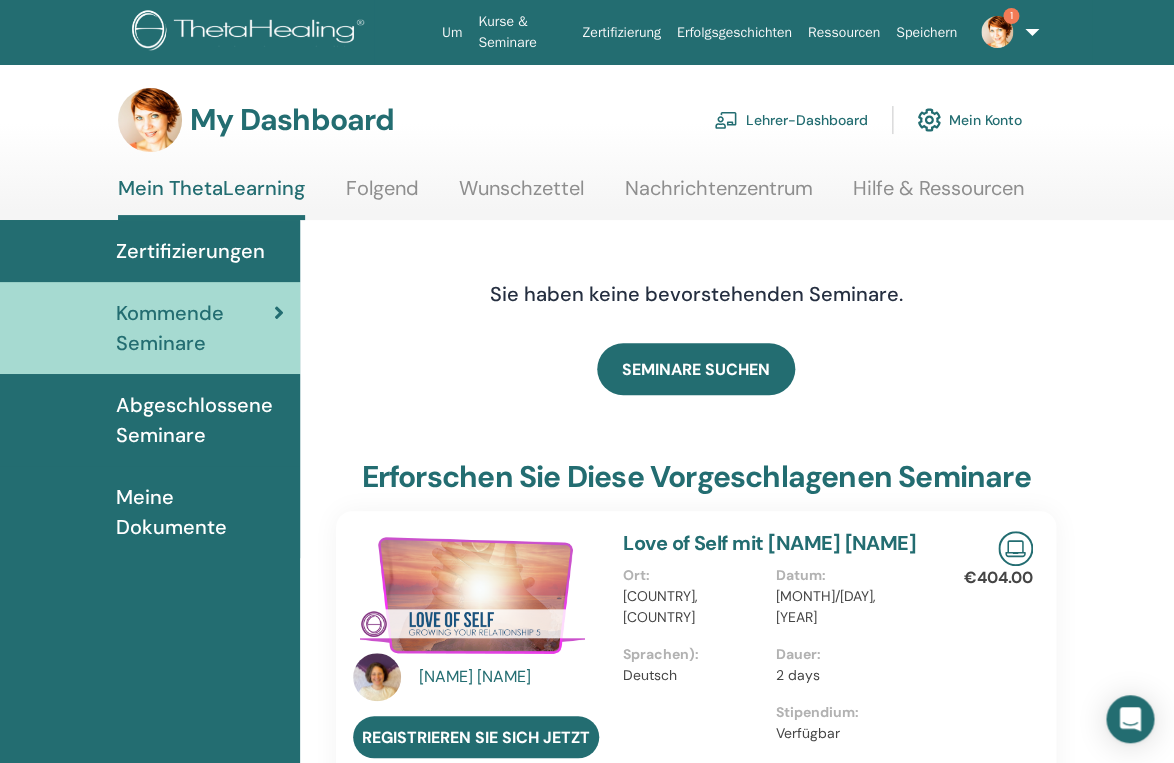 click at bounding box center (997, 32) 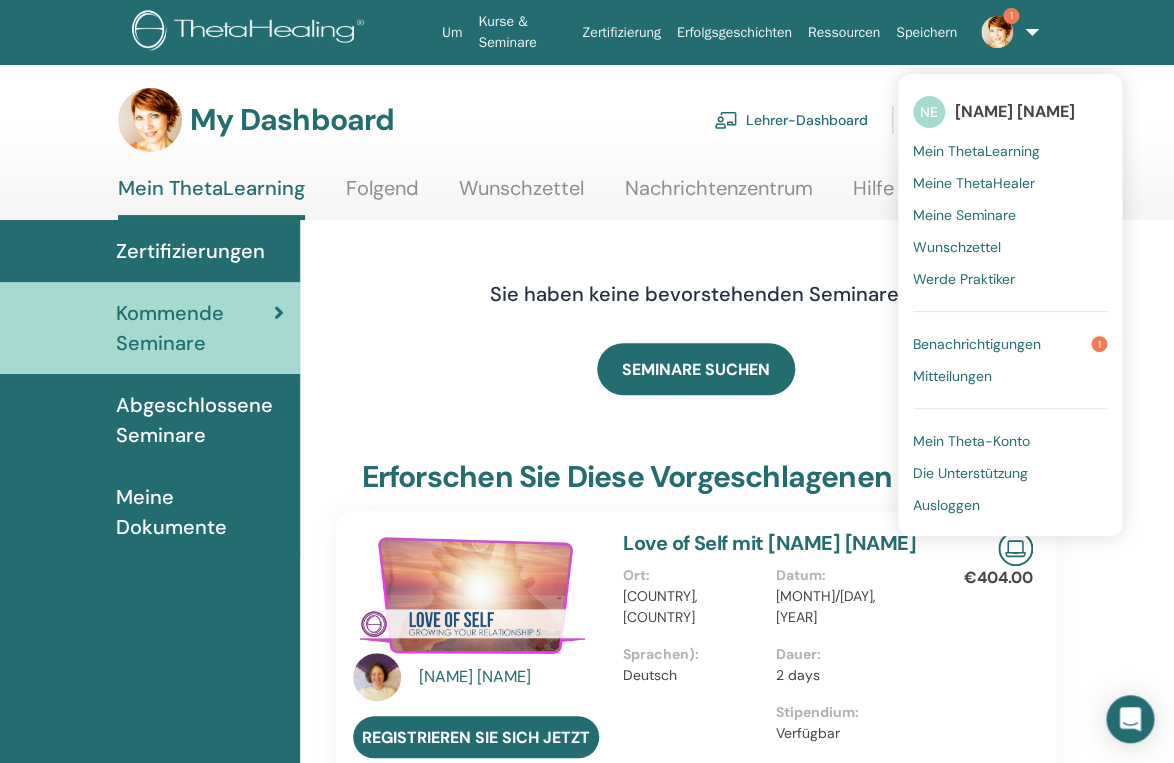 click on "Benachrichtigungen" at bounding box center [977, 344] 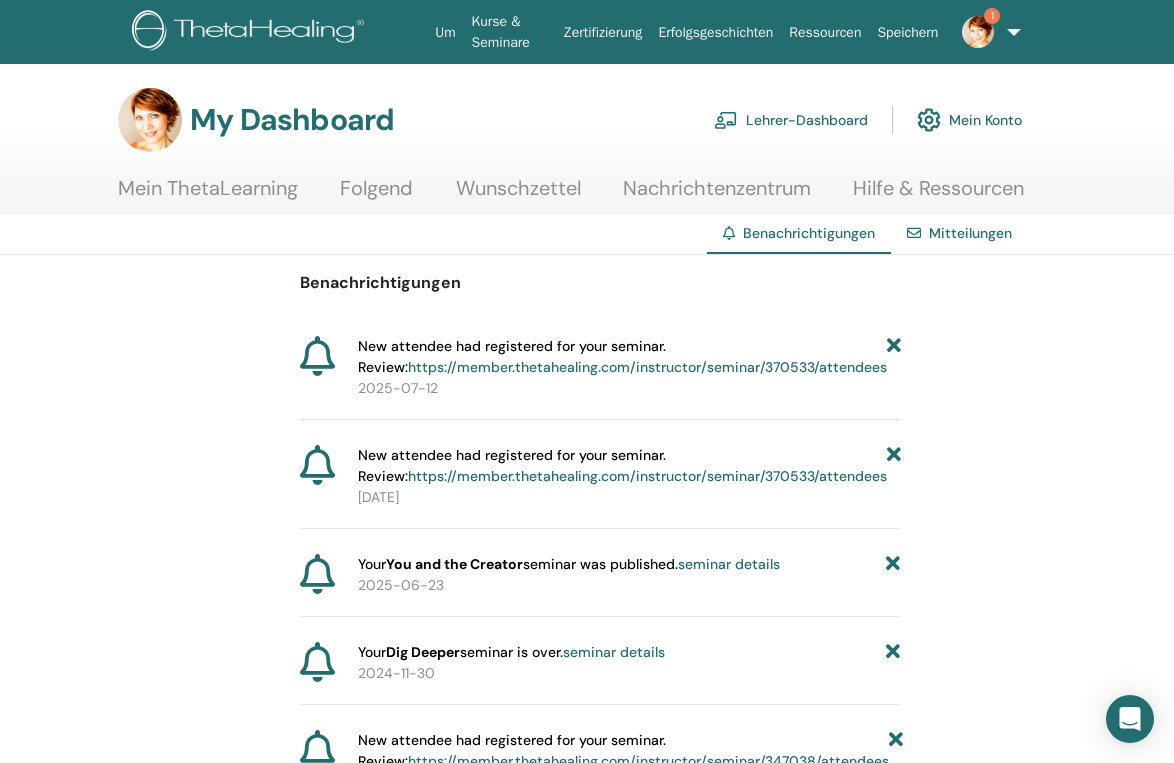 scroll, scrollTop: 0, scrollLeft: 0, axis: both 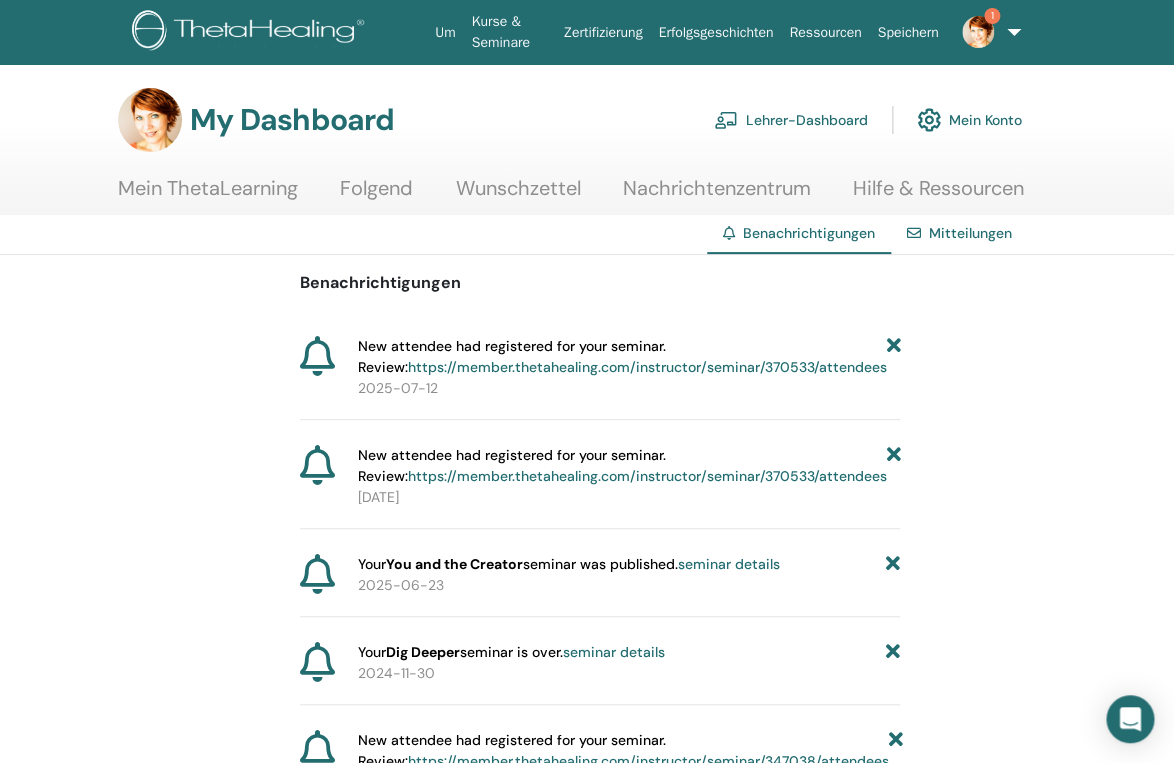 click on "https://member.thetahealing.com/instructor/seminar/370533/attendees" at bounding box center (647, 367) 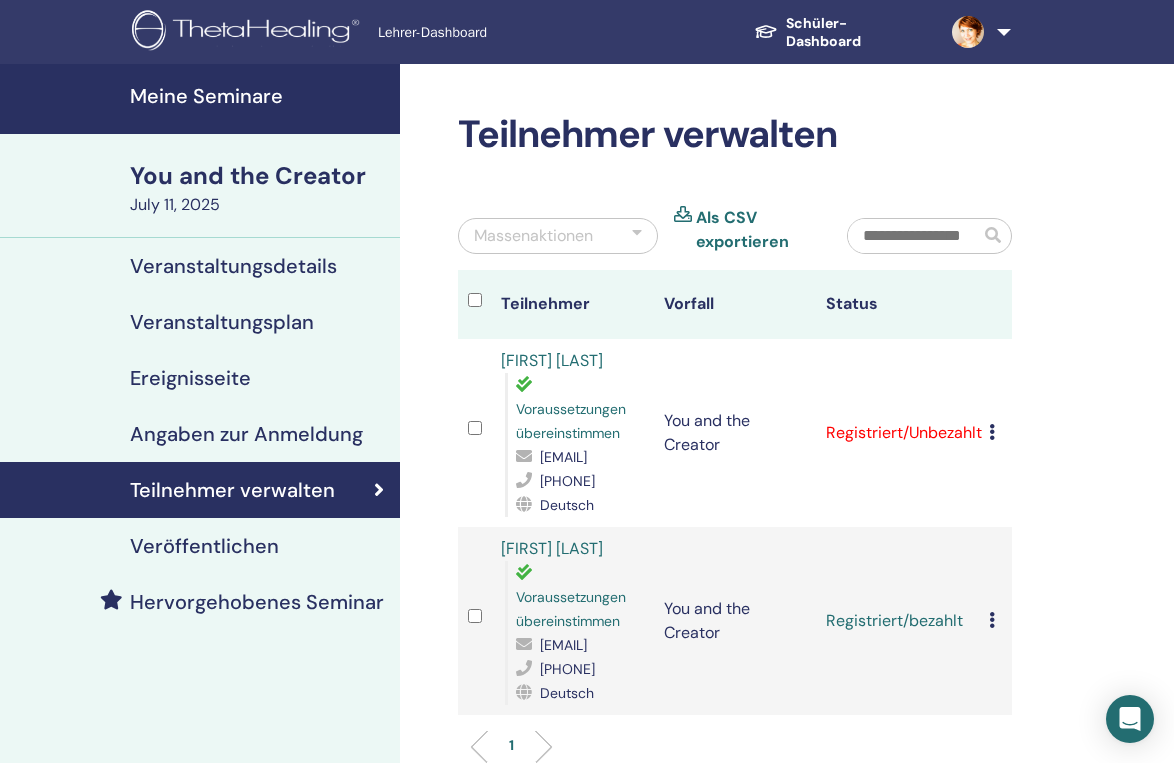 scroll, scrollTop: 0, scrollLeft: 0, axis: both 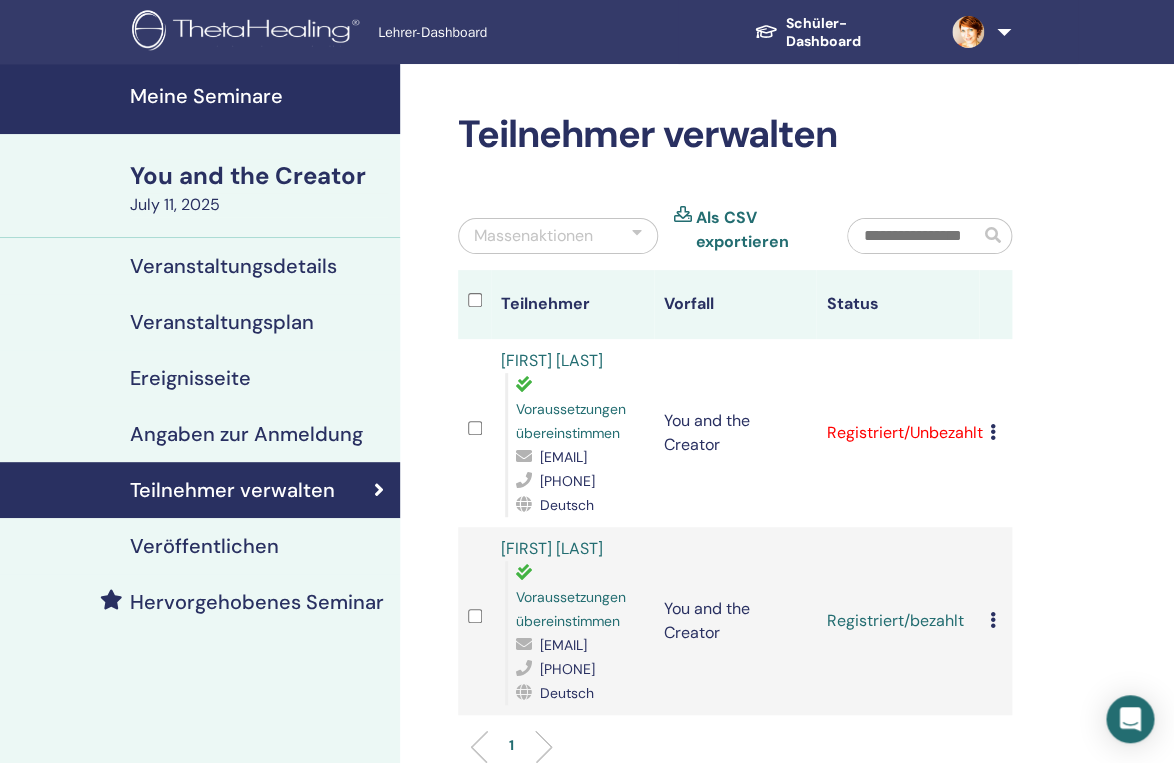 click at bounding box center (992, 432) 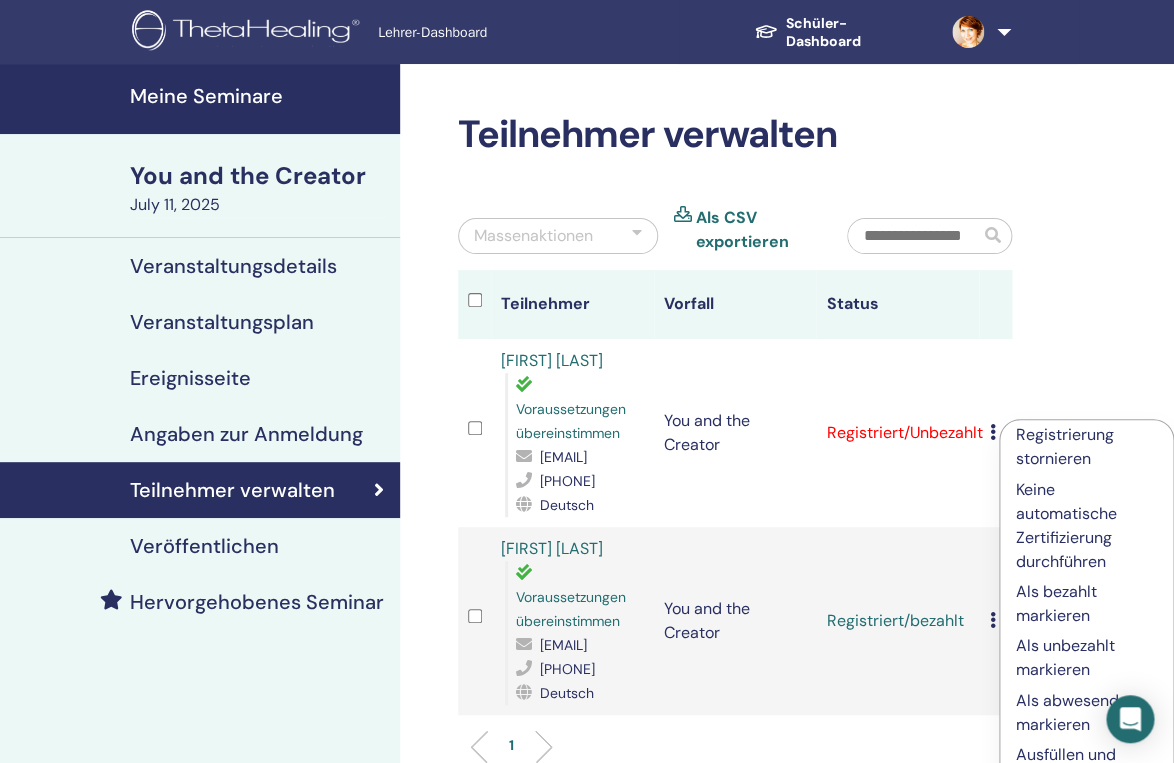 click on "Als bezahlt markieren" at bounding box center [1086, 604] 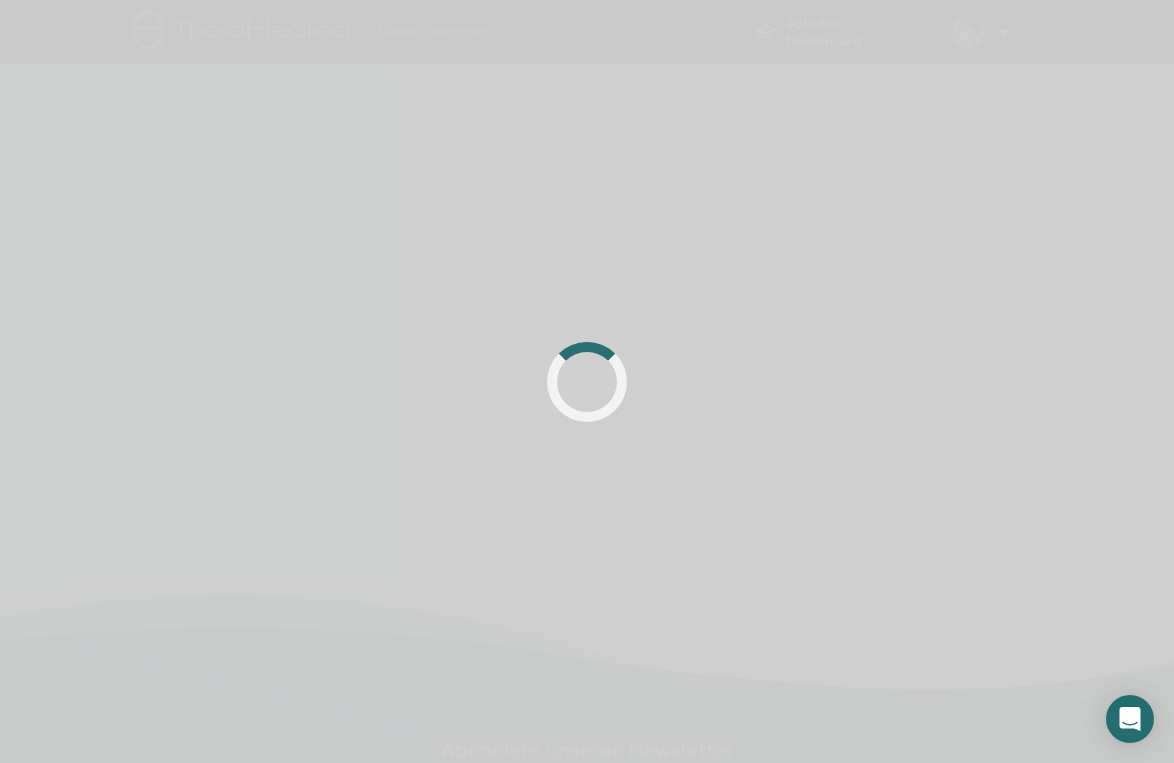 scroll, scrollTop: 0, scrollLeft: 0, axis: both 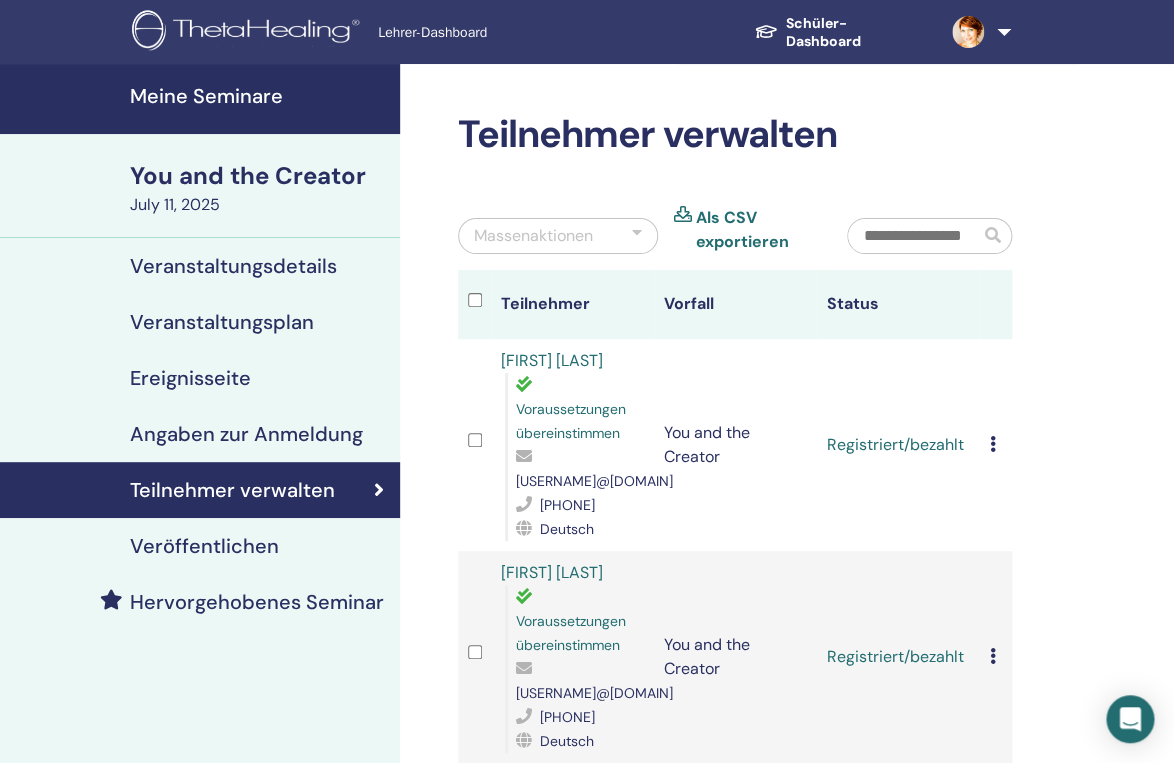 click at bounding box center (992, 444) 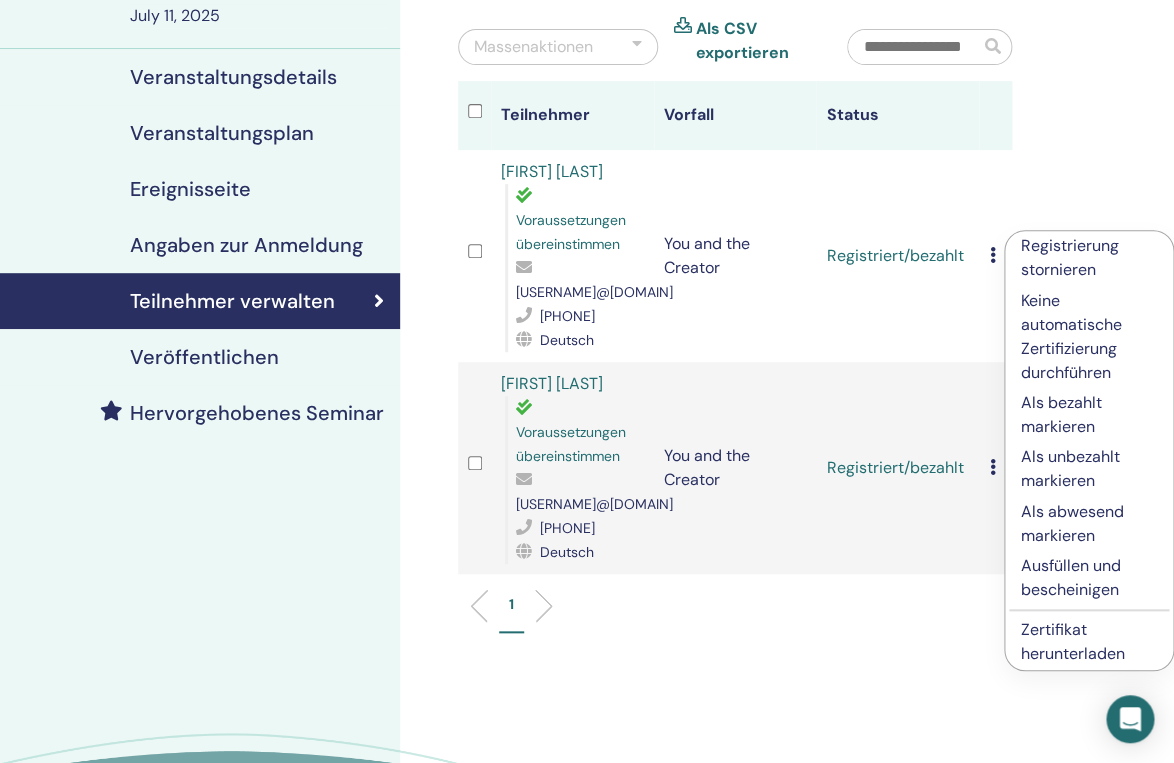 scroll, scrollTop: 190, scrollLeft: 0, axis: vertical 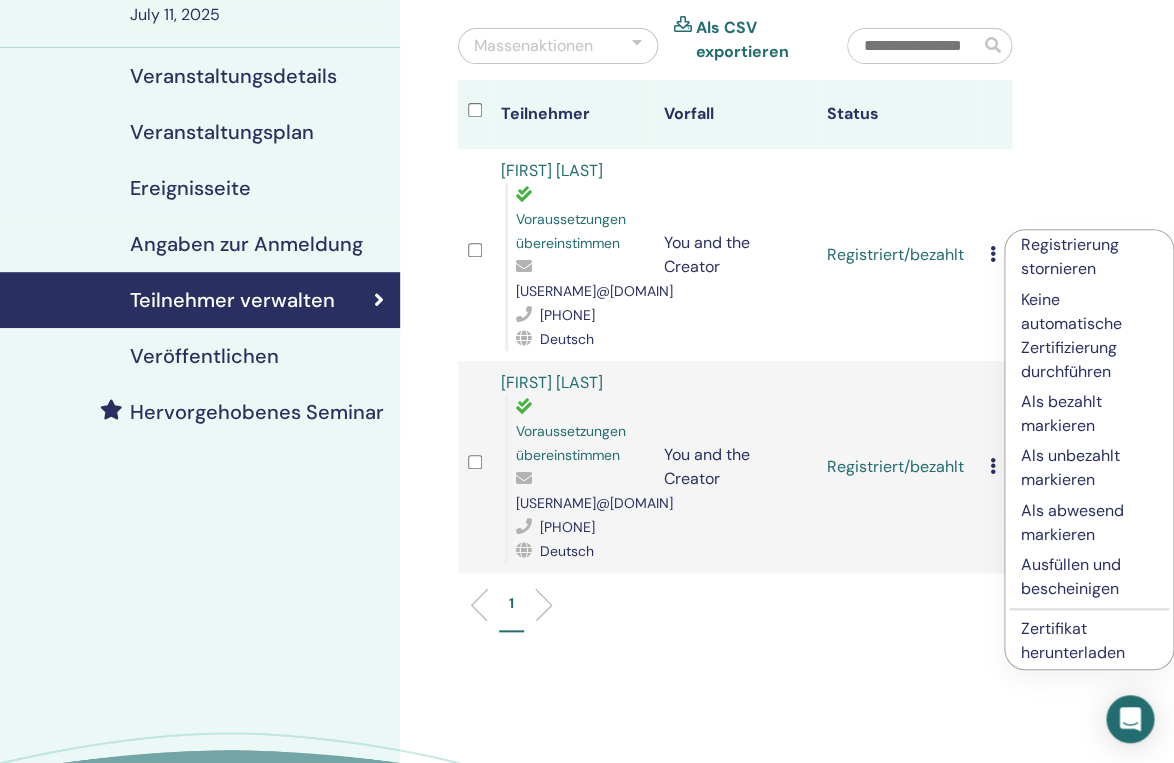 click on "Zertifikat herunterladen" at bounding box center (1073, 640) 